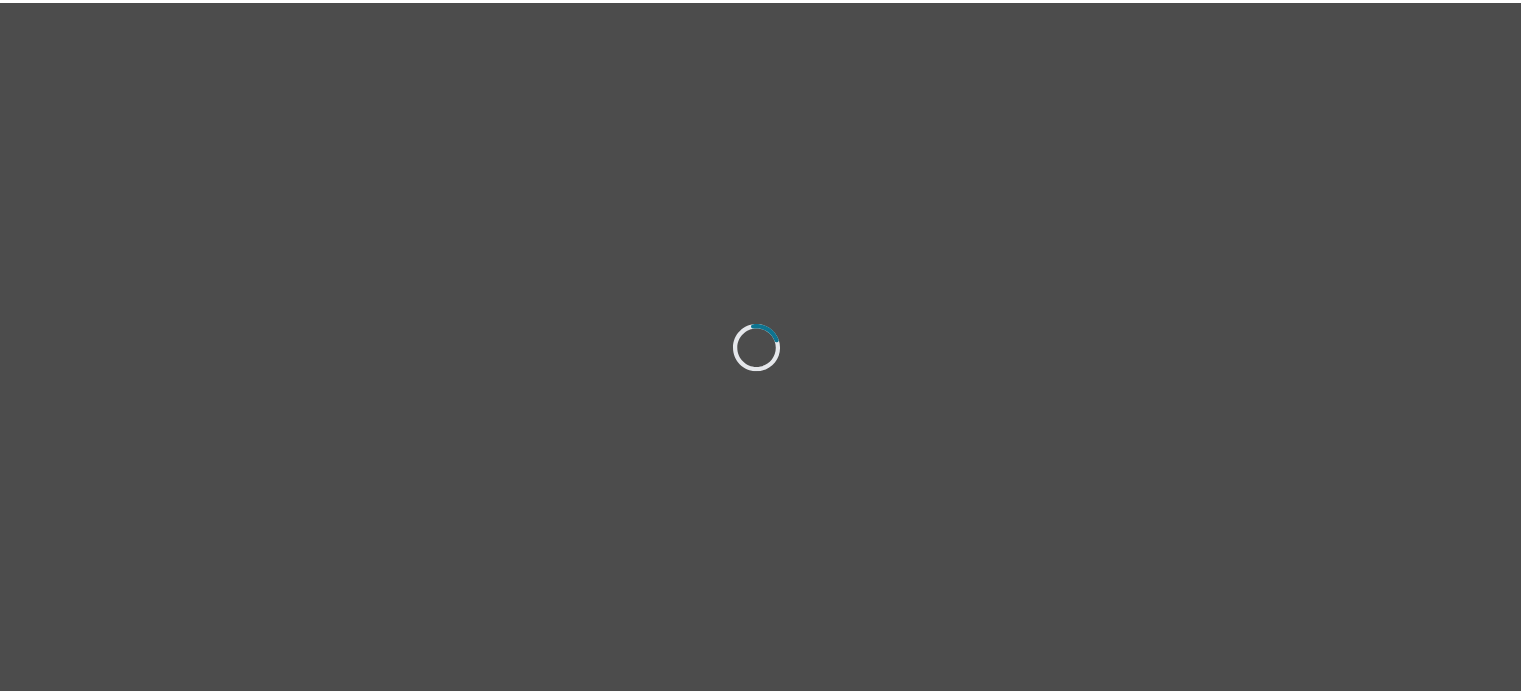 scroll, scrollTop: 0, scrollLeft: 0, axis: both 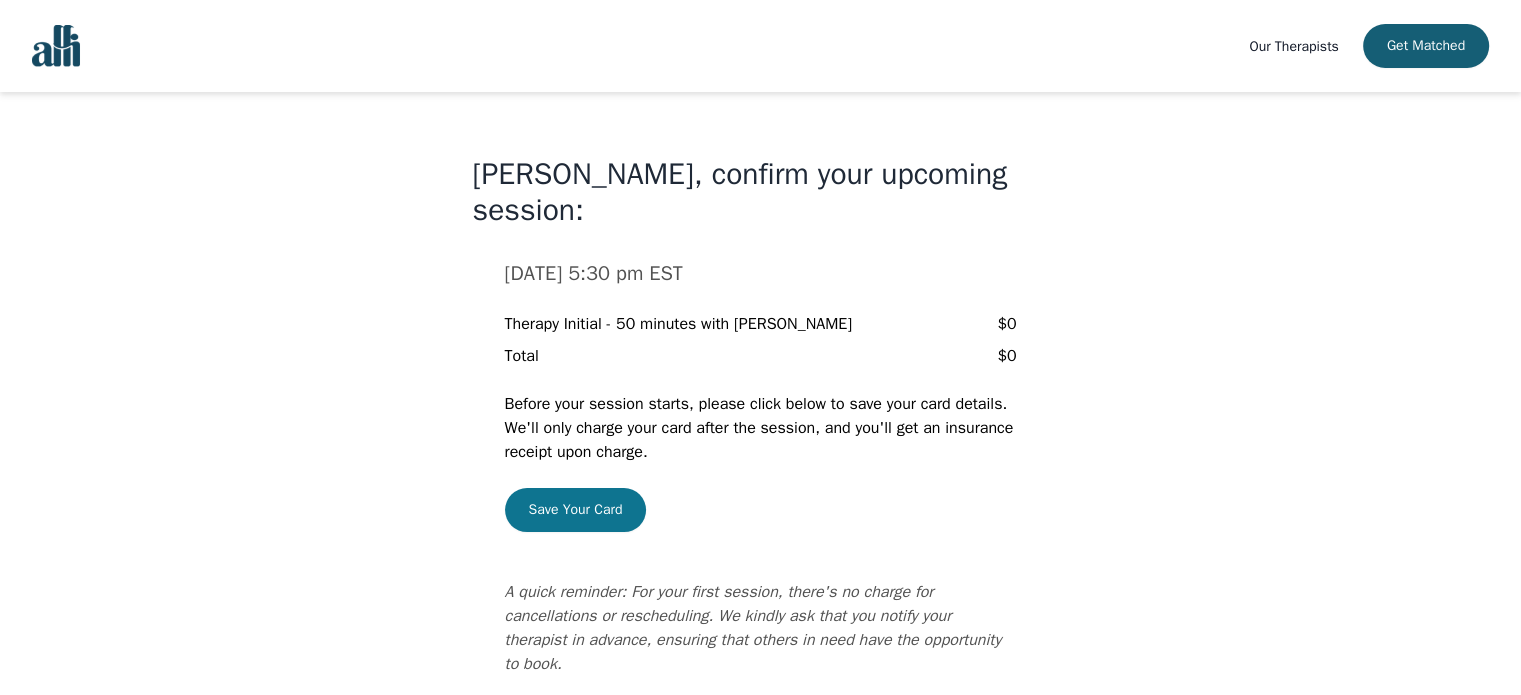 click on "Save Your Card" at bounding box center (576, 510) 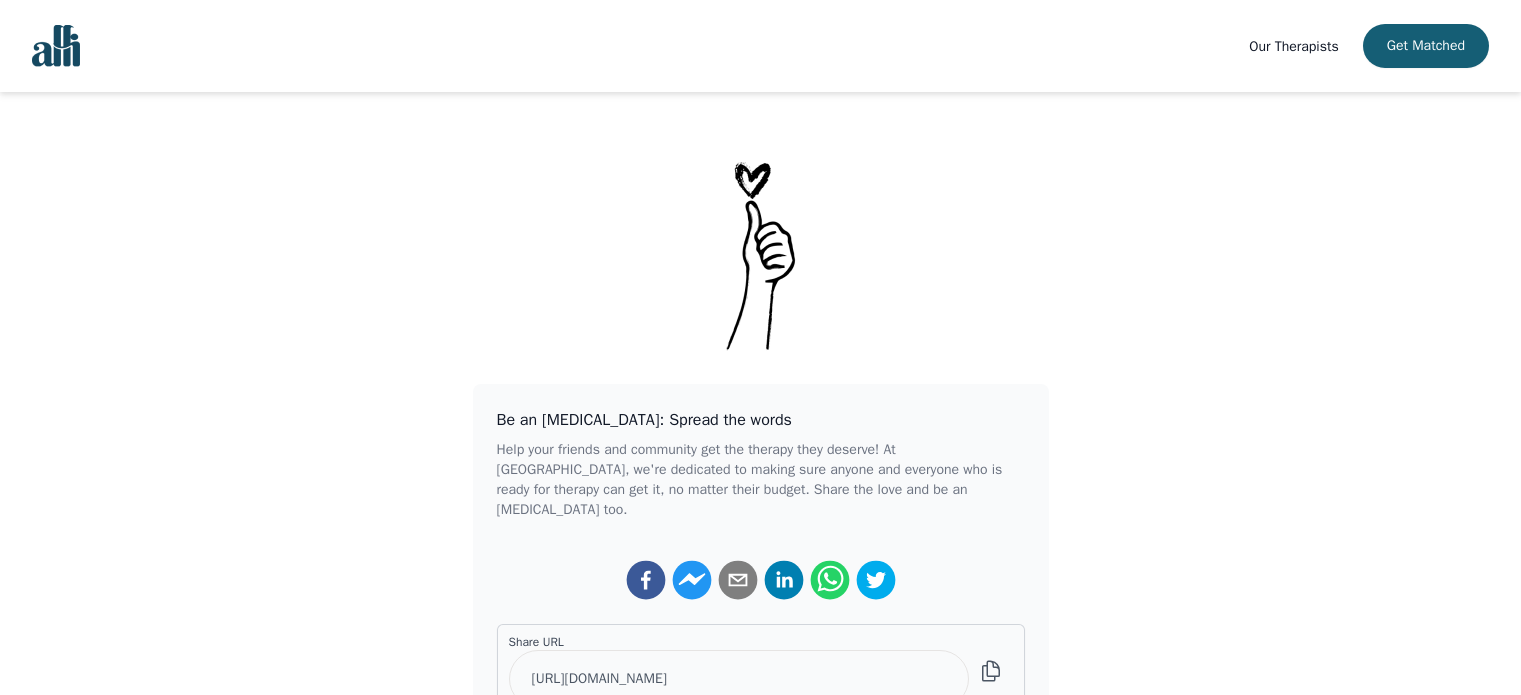 scroll, scrollTop: 0, scrollLeft: 0, axis: both 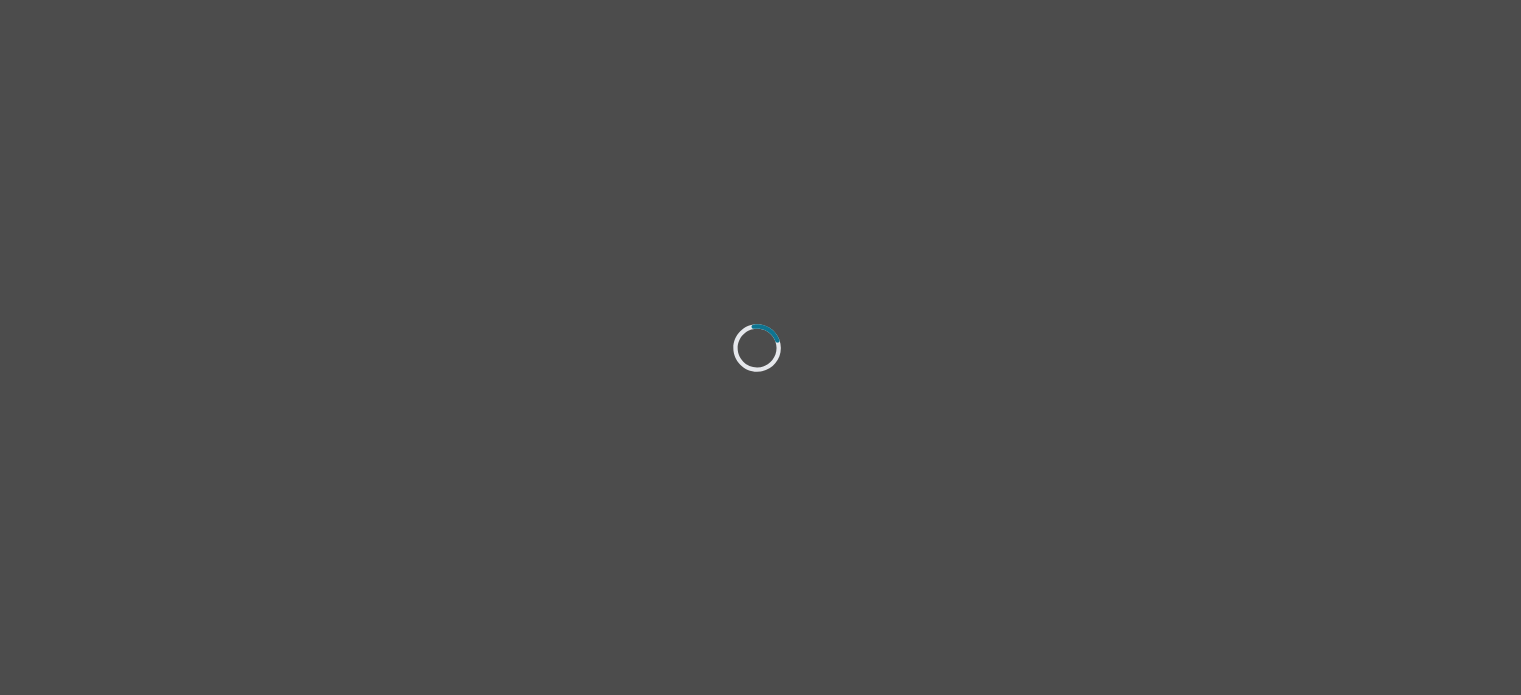 select on "[DEMOGRAPHIC_DATA]" 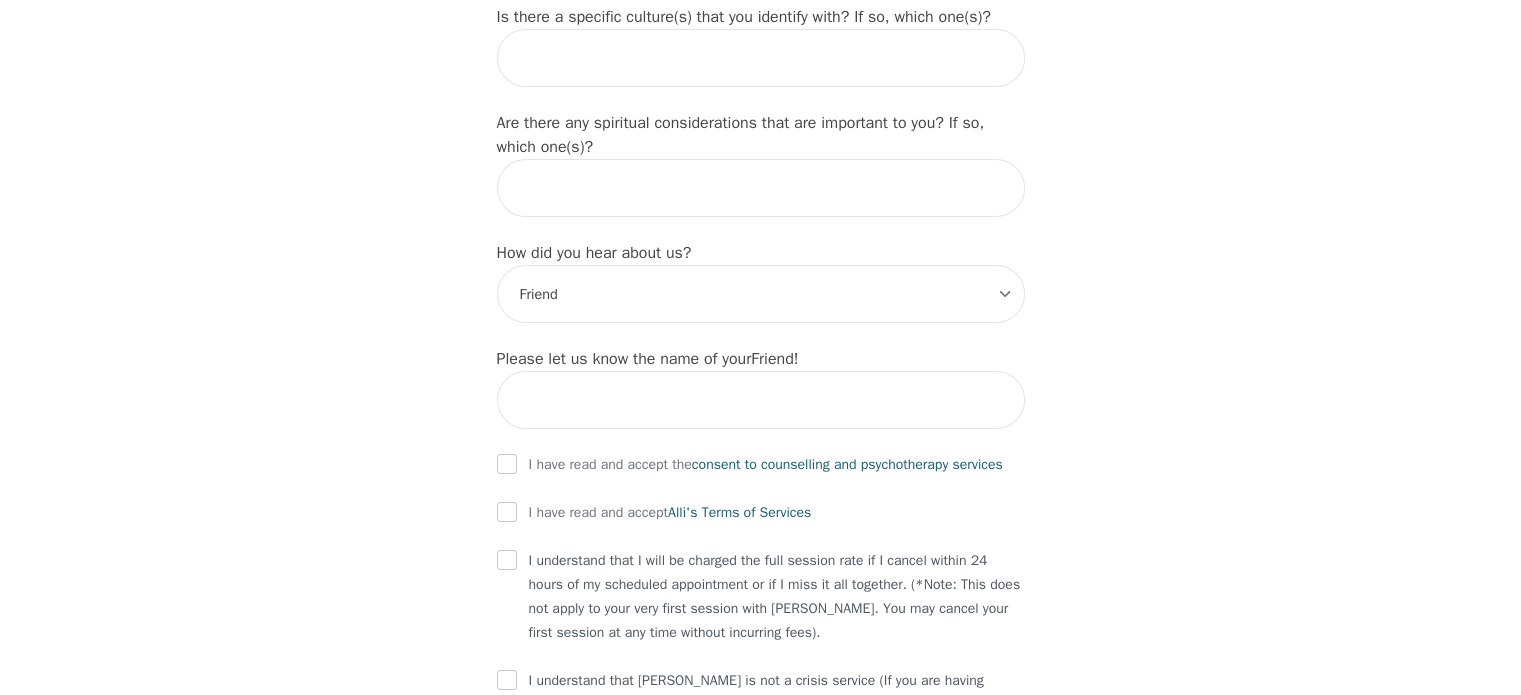 scroll, scrollTop: 2396, scrollLeft: 0, axis: vertical 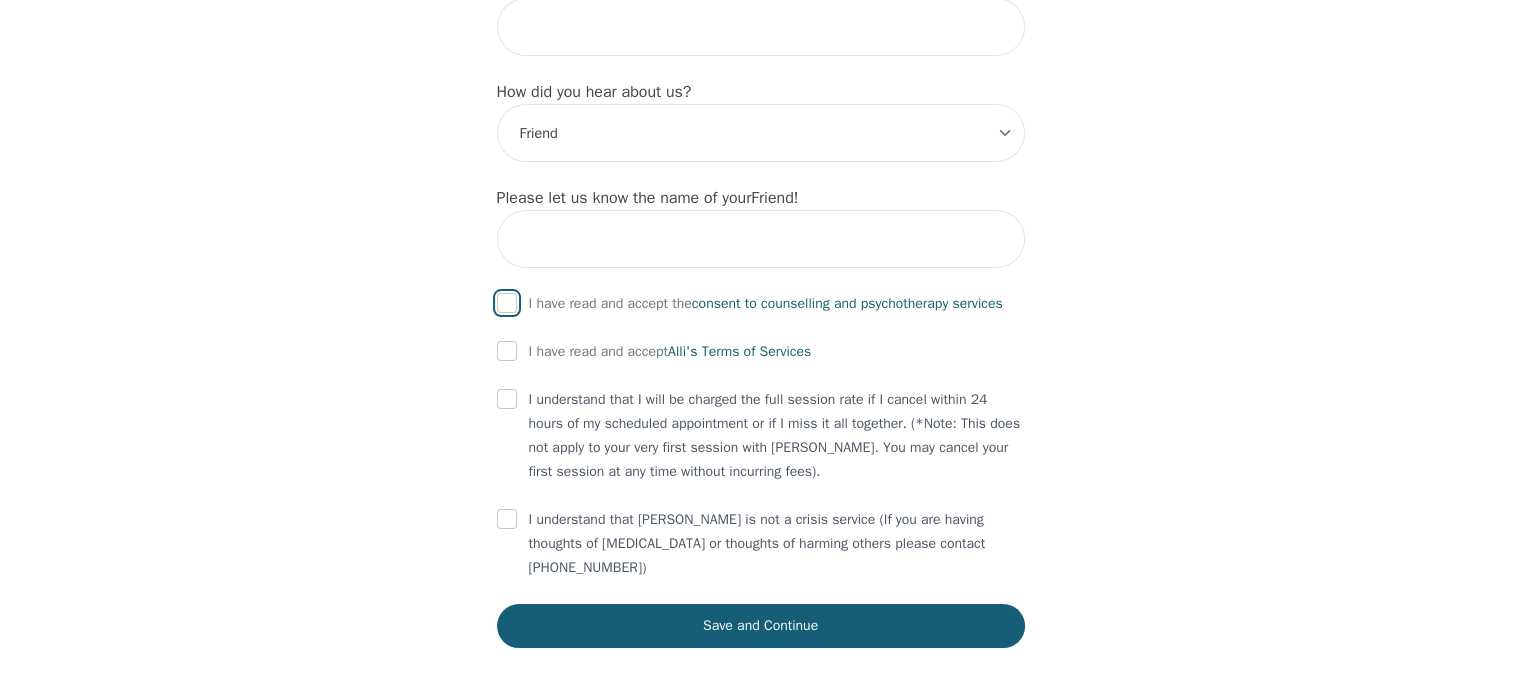 click at bounding box center (507, 303) 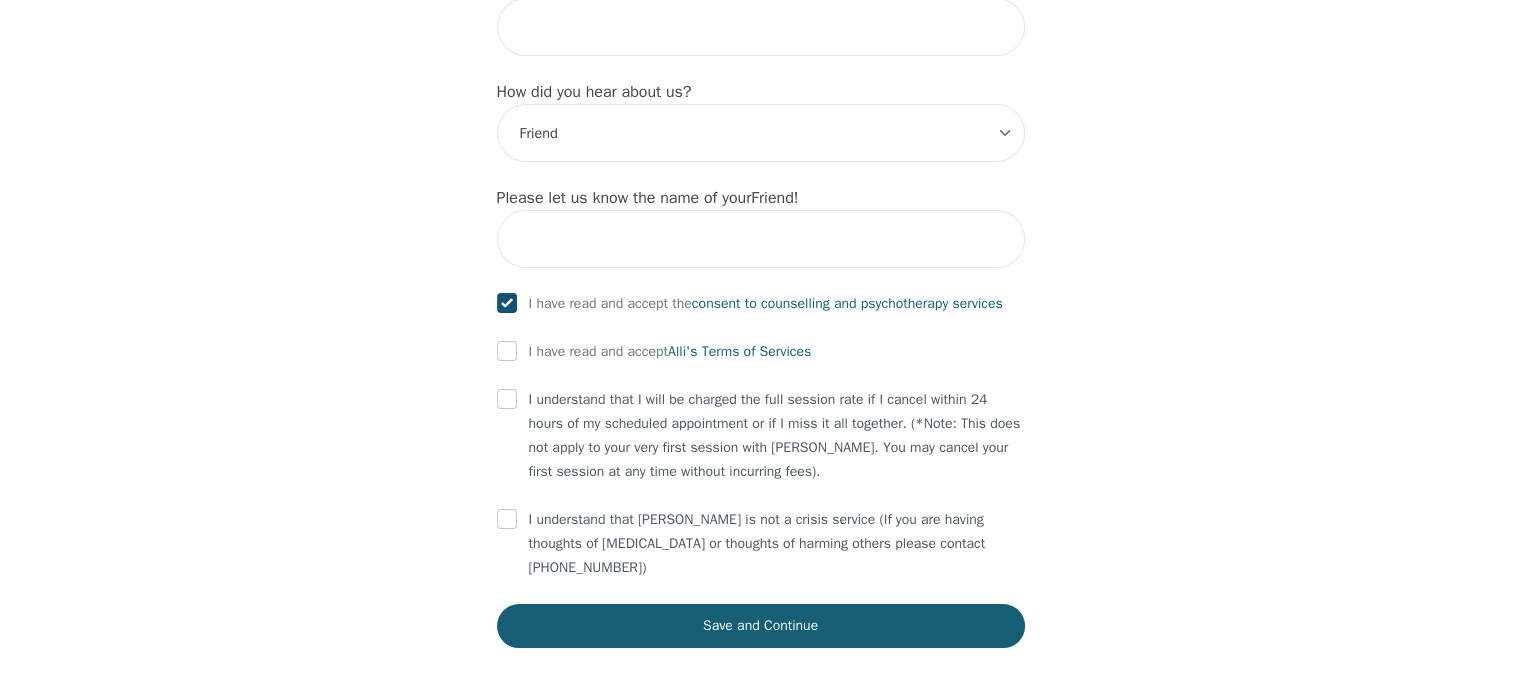 checkbox on "true" 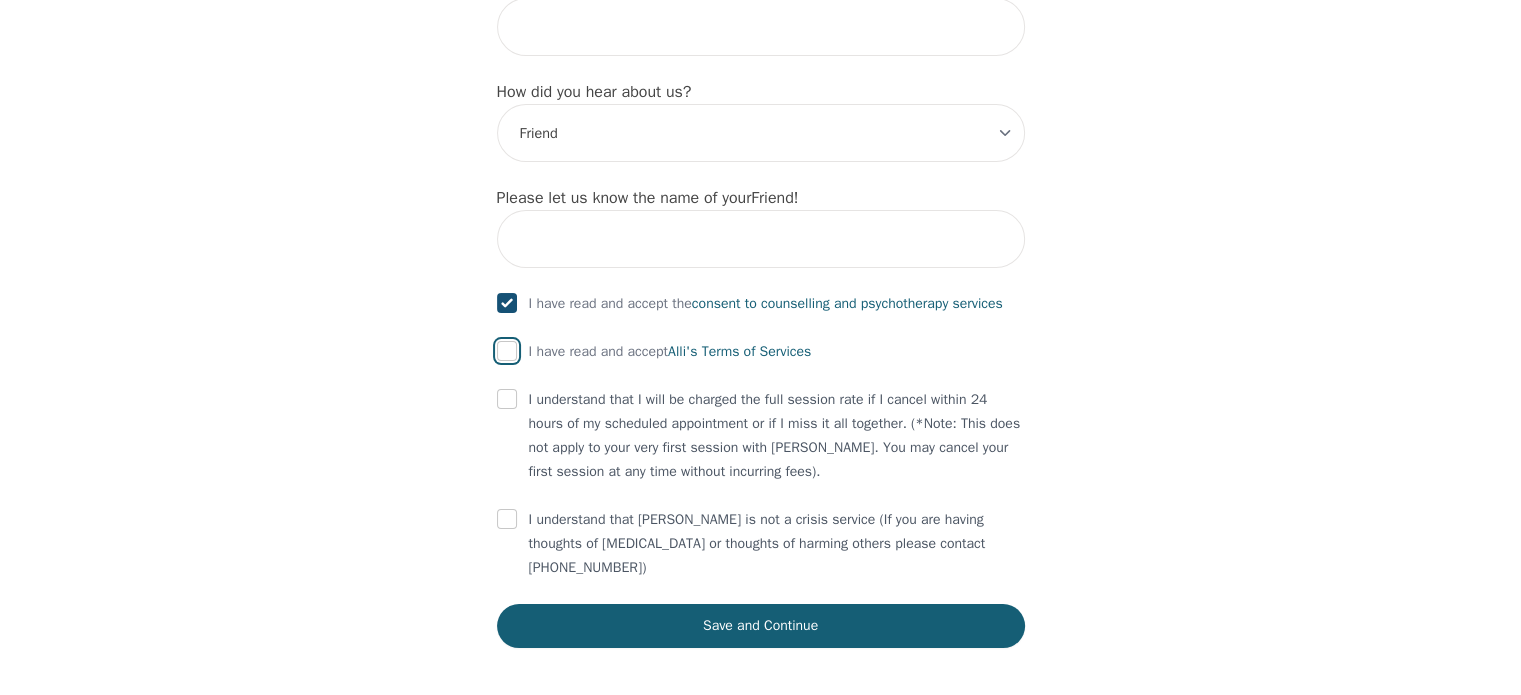 click at bounding box center (507, 351) 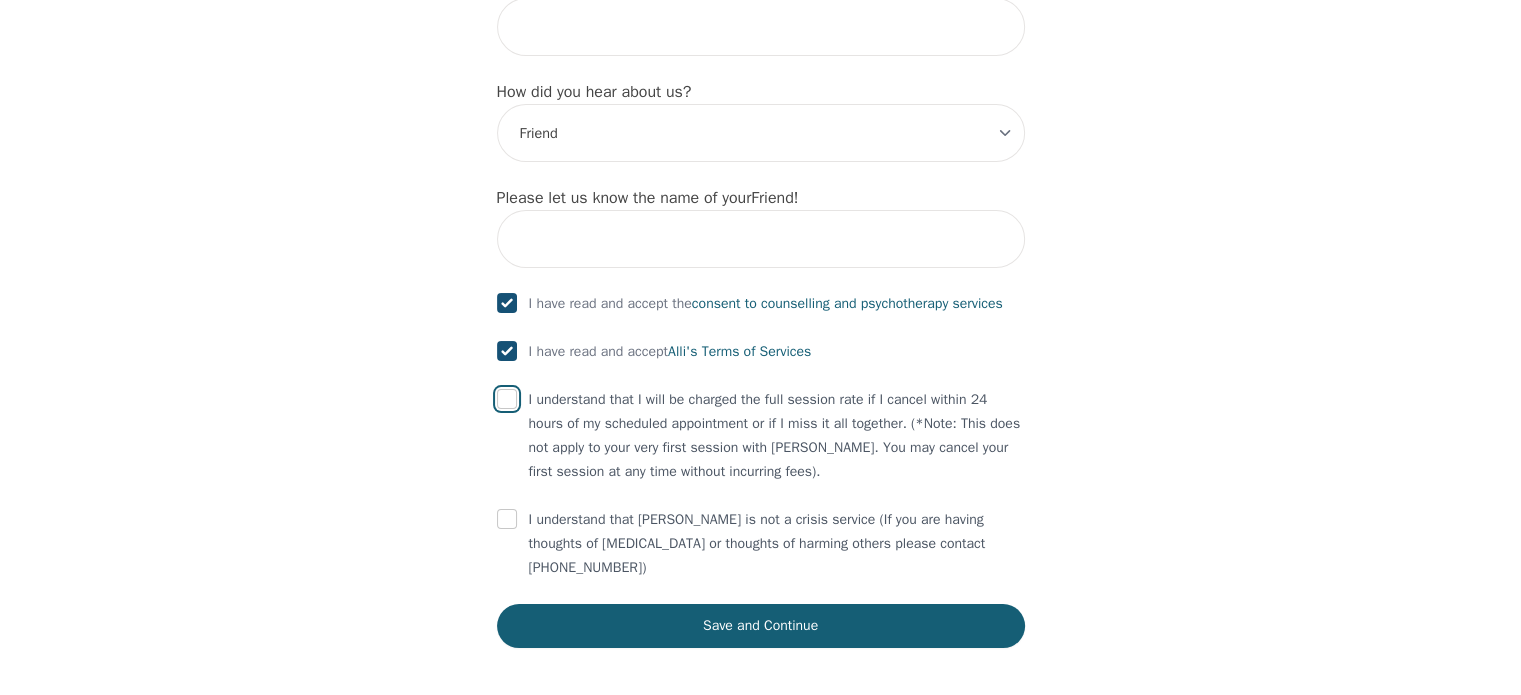 click at bounding box center [507, 399] 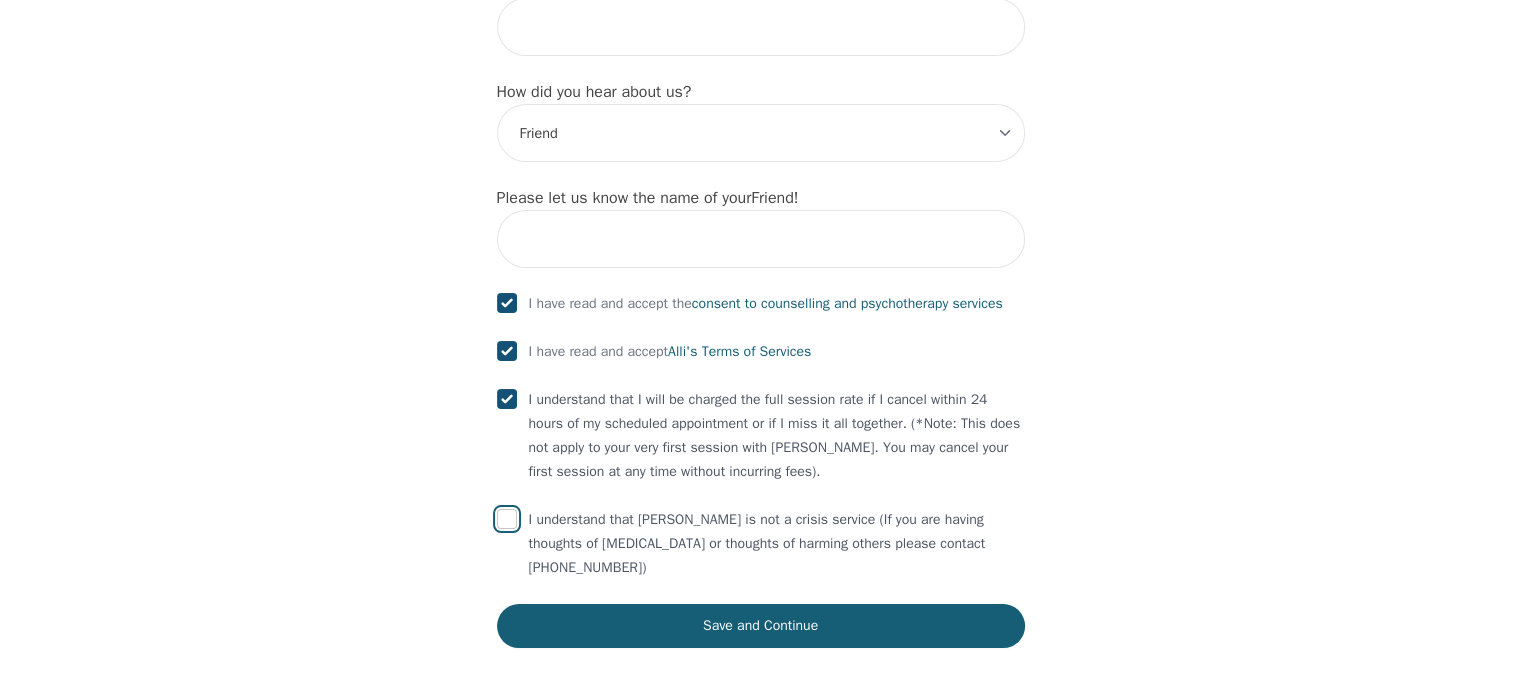 click at bounding box center [507, 519] 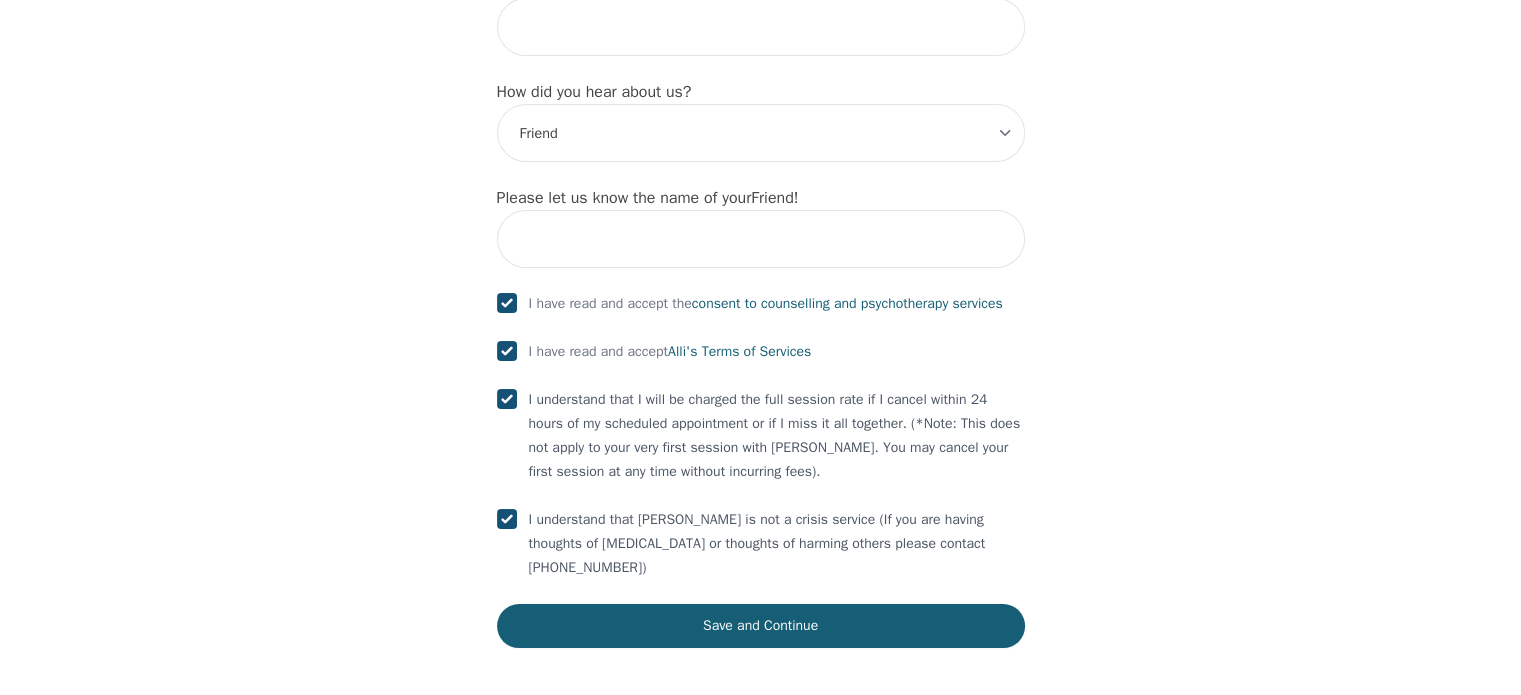 checkbox on "true" 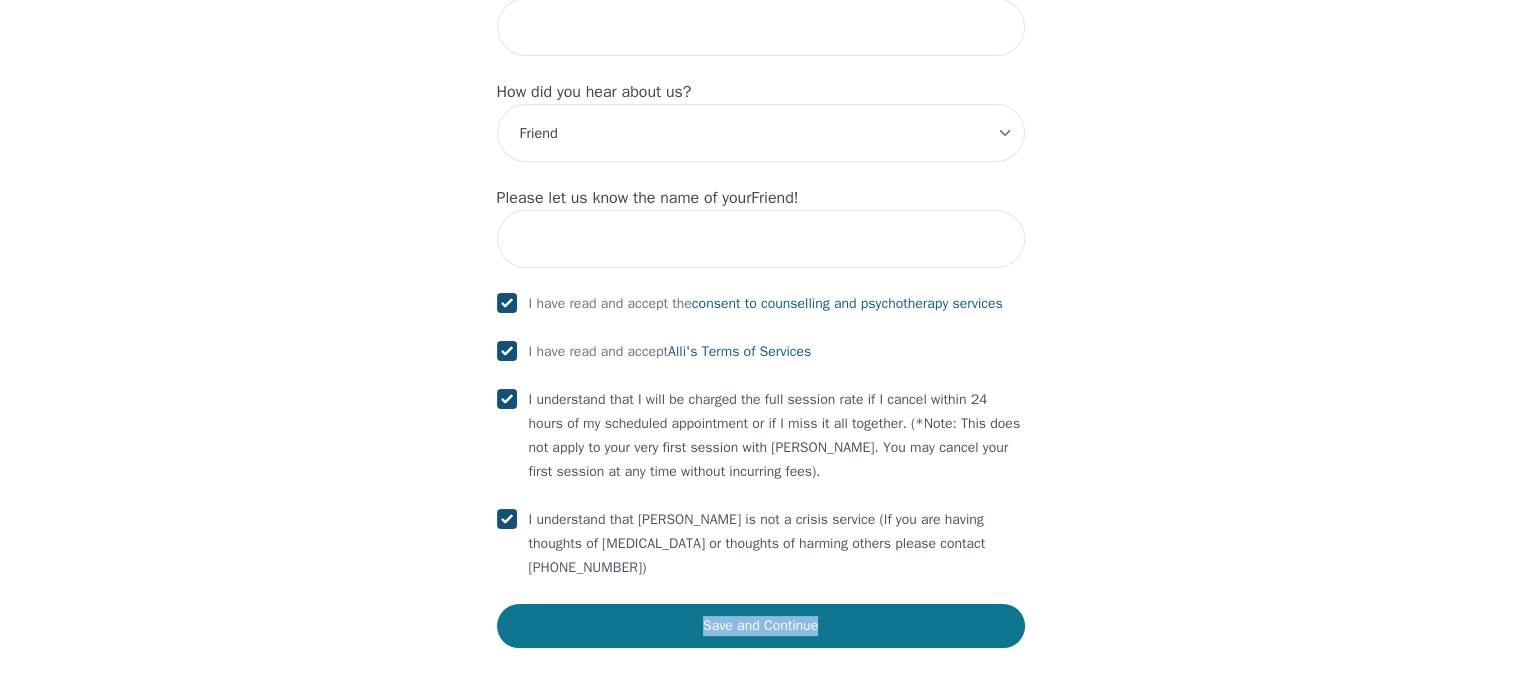 drag, startPoint x: 614, startPoint y: 622, endPoint x: 625, endPoint y: 604, distance: 21.095022 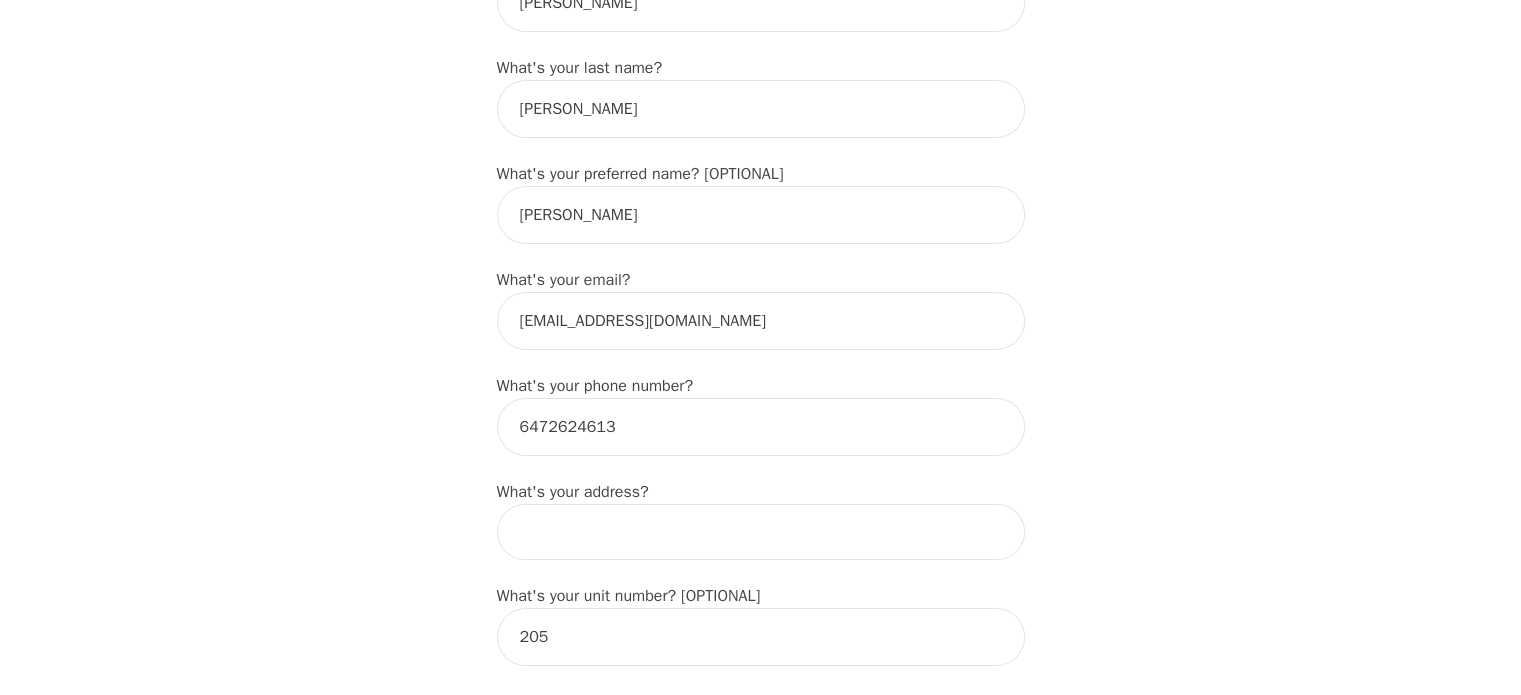 scroll, scrollTop: 368, scrollLeft: 0, axis: vertical 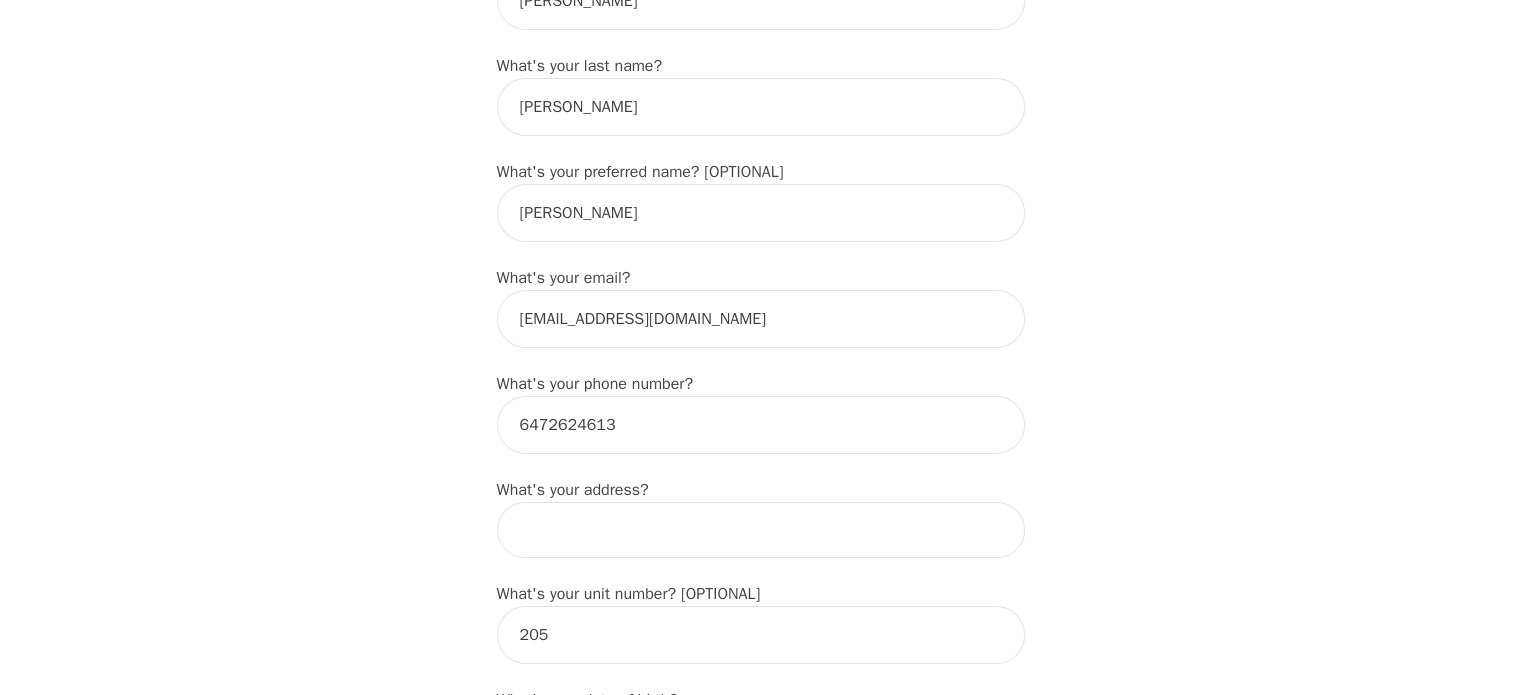 click at bounding box center [761, 530] 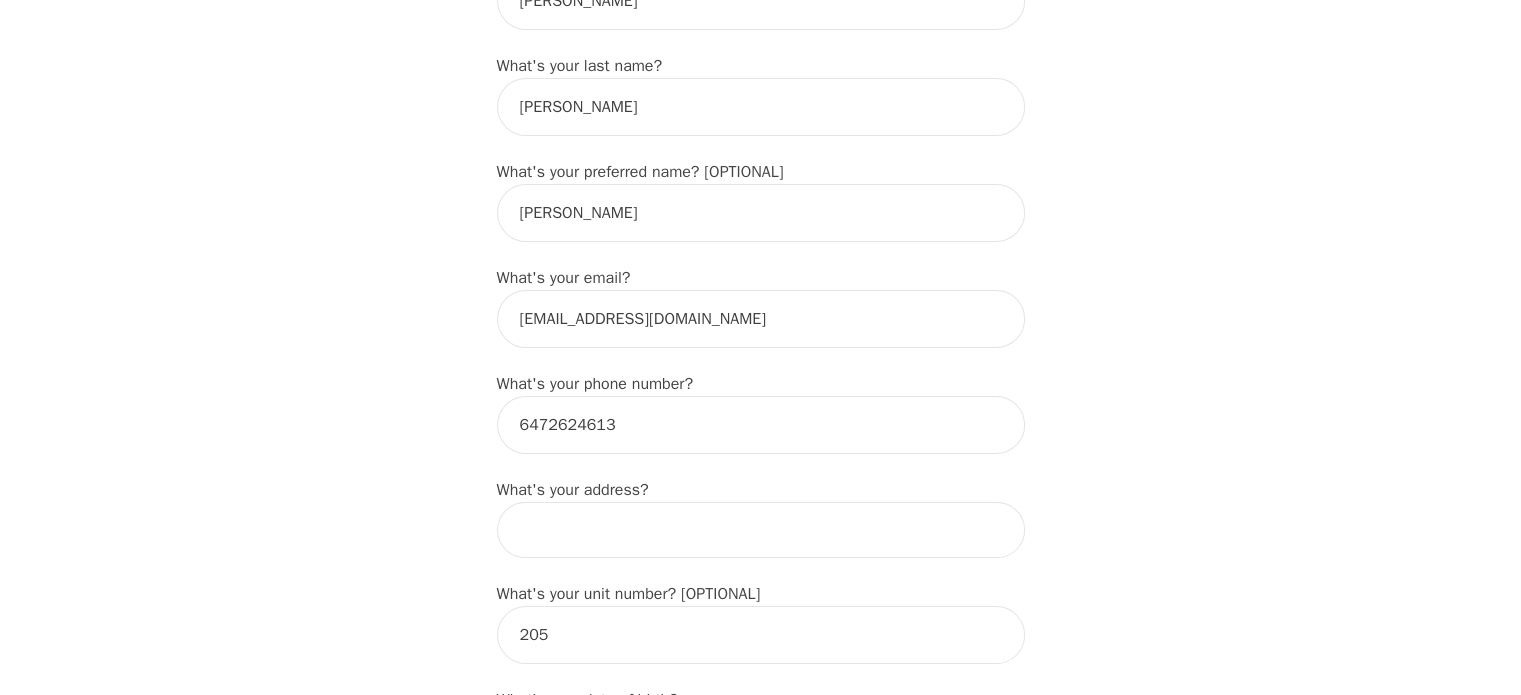 type on "205-124 Tyndall Avenue" 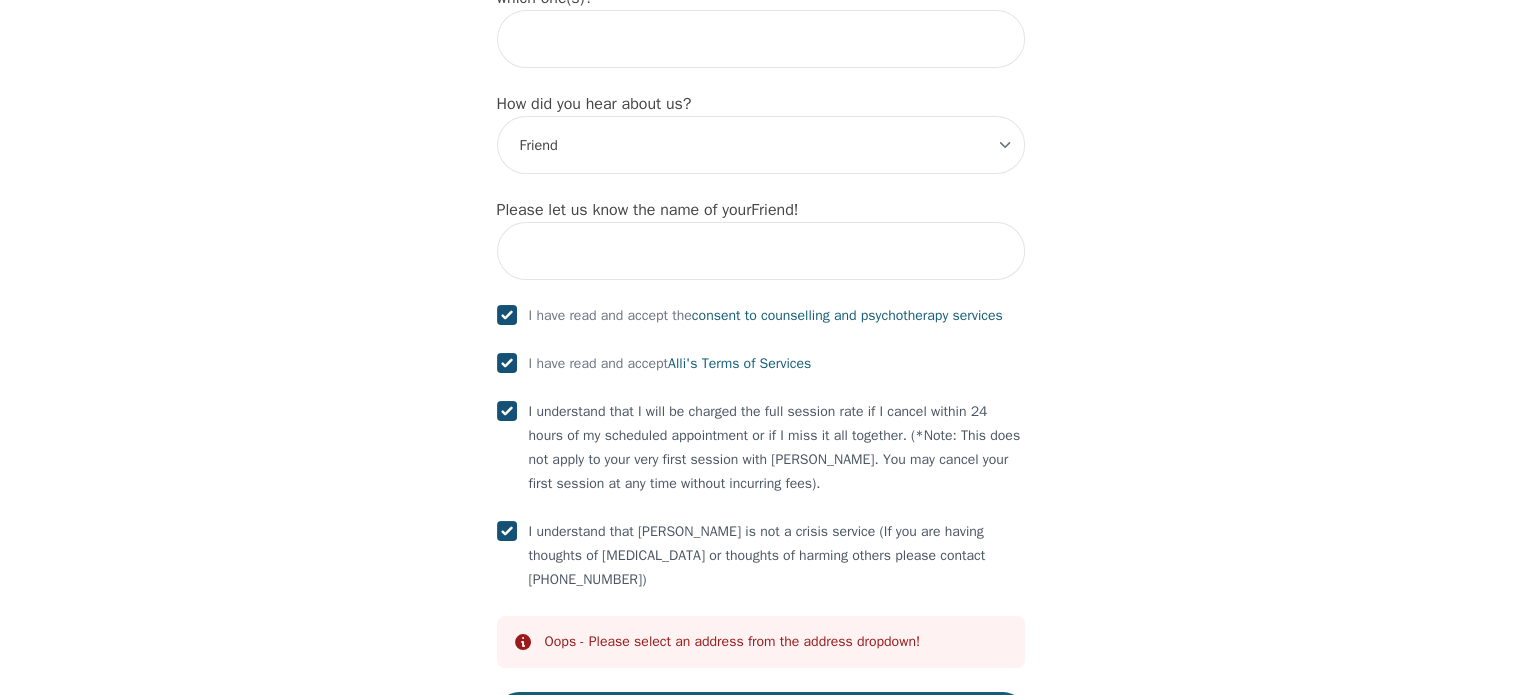 scroll, scrollTop: 2472, scrollLeft: 0, axis: vertical 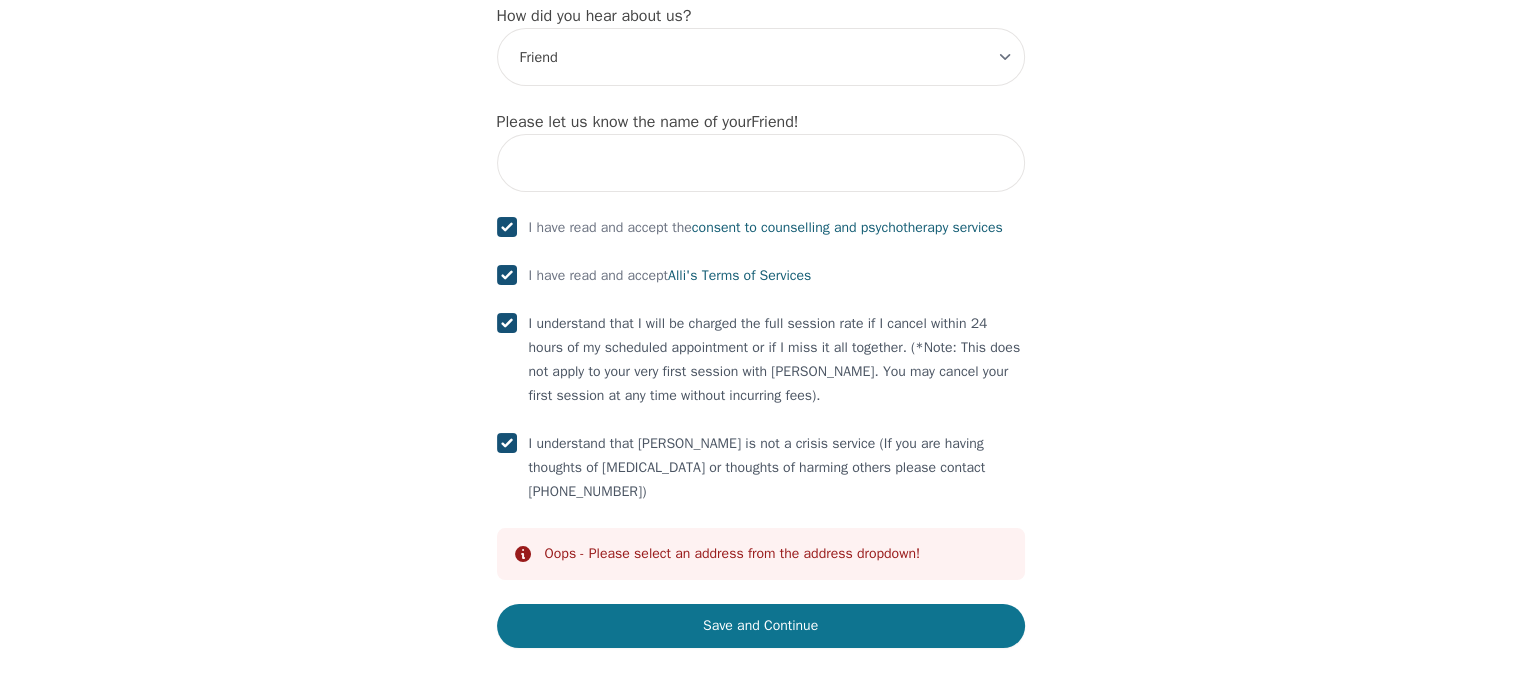 click on "Save and Continue" at bounding box center (761, 626) 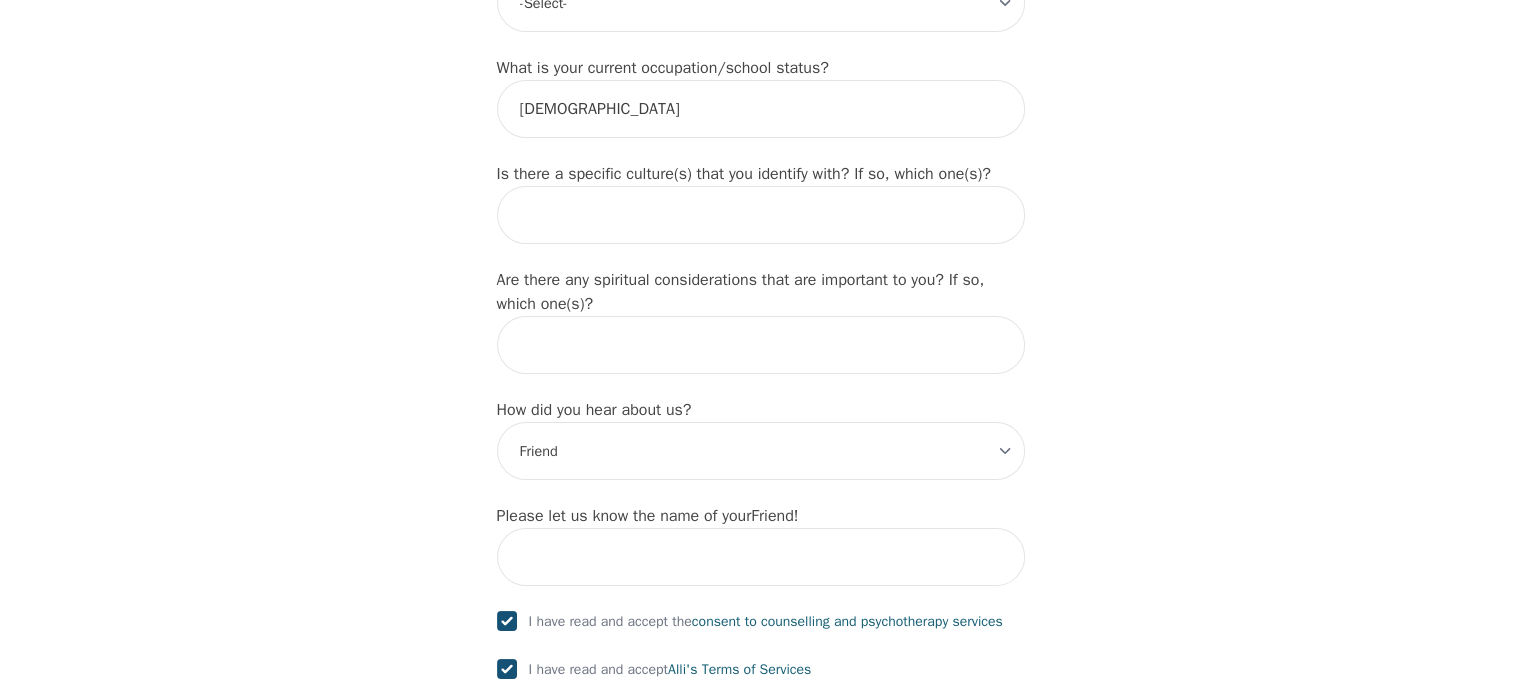 scroll, scrollTop: 2024, scrollLeft: 0, axis: vertical 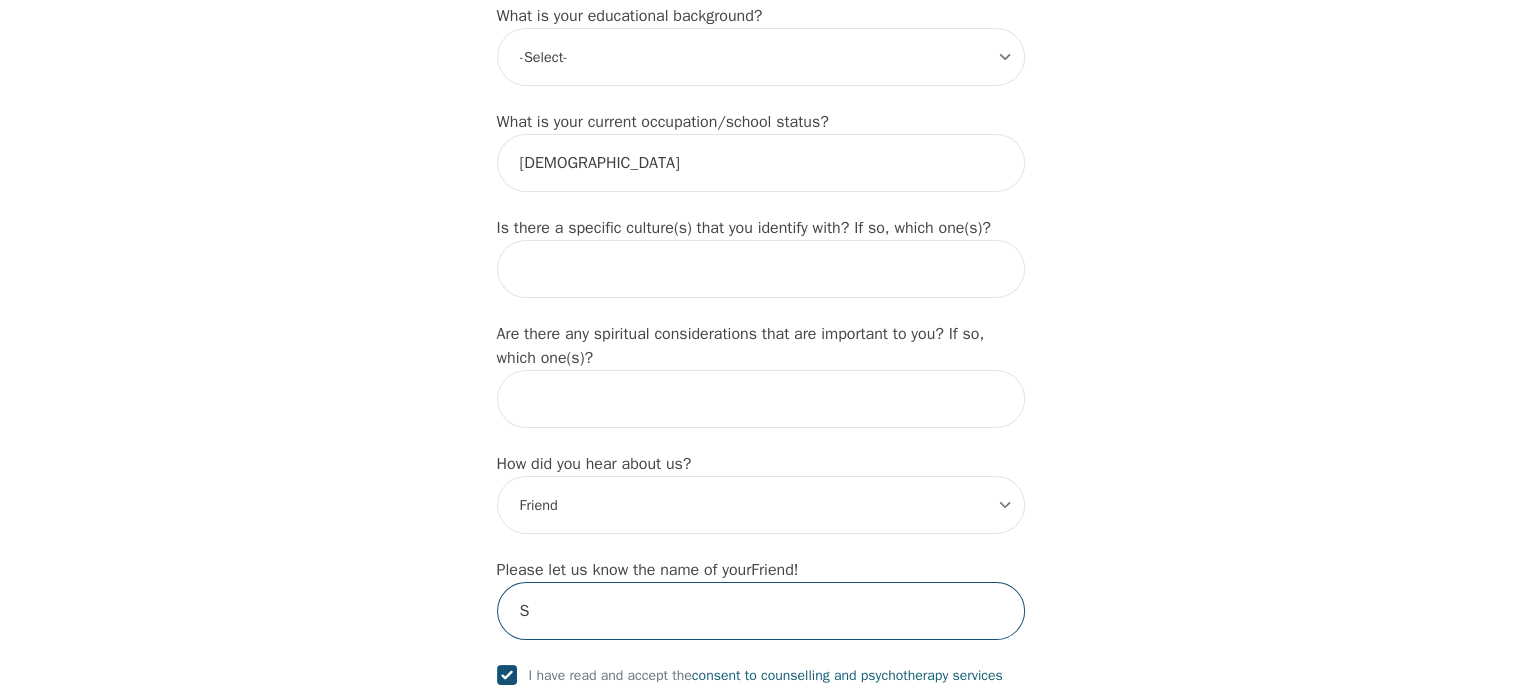 click on "S" at bounding box center [761, 611] 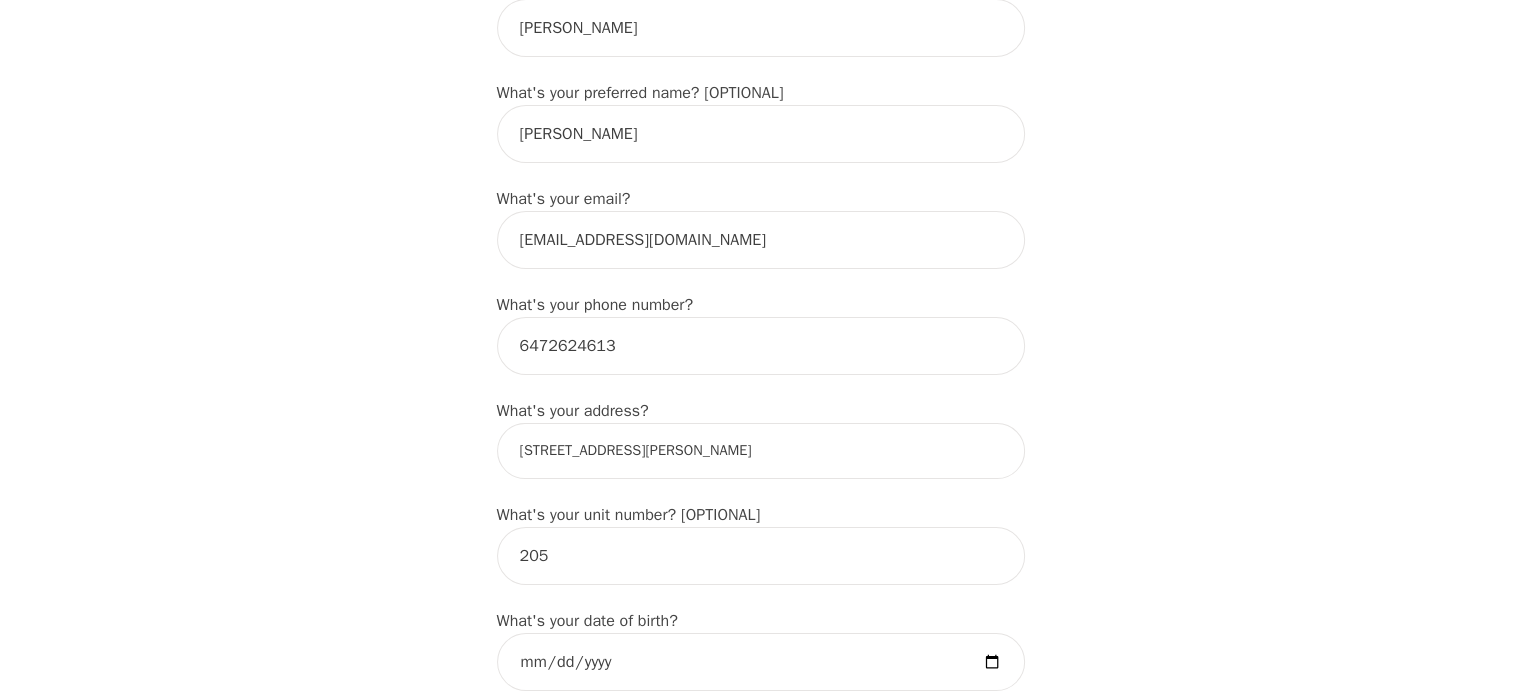 scroll, scrollTop: 479, scrollLeft: 0, axis: vertical 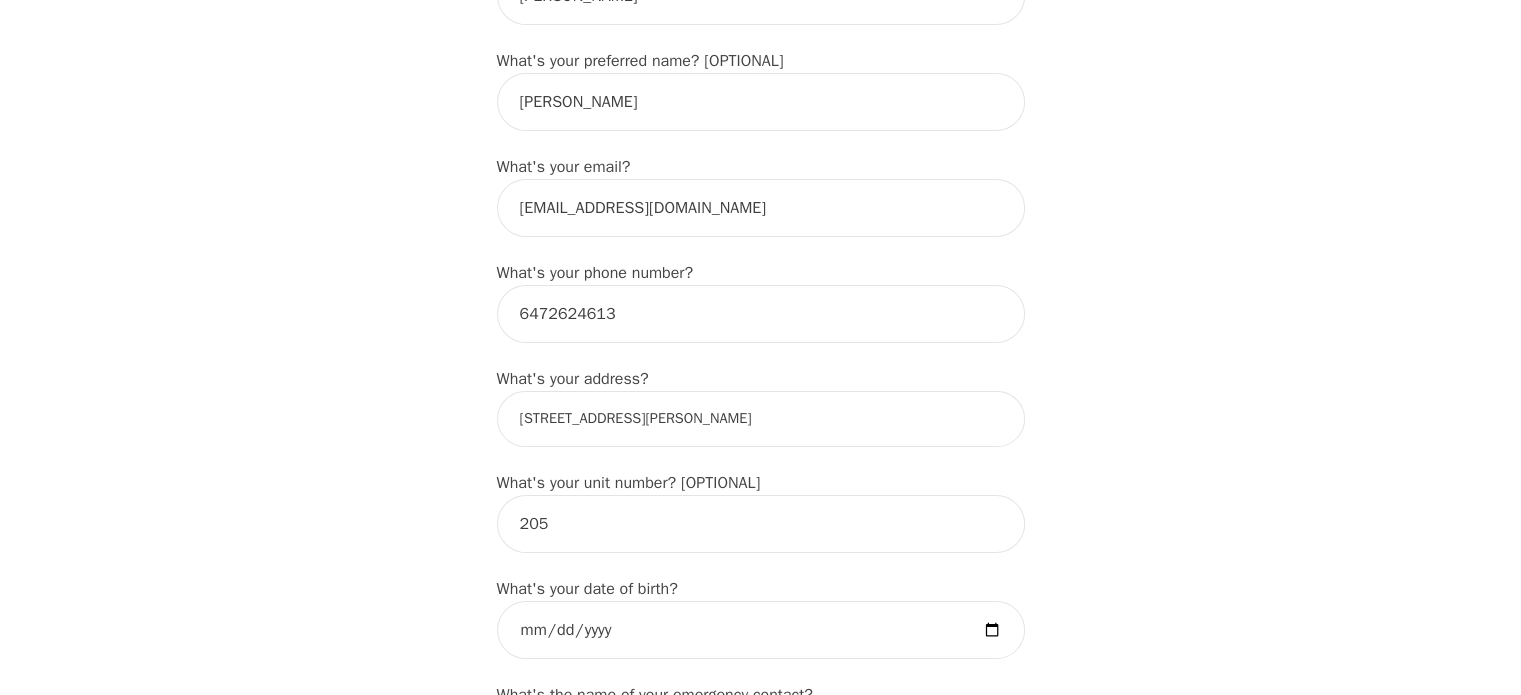 type on "Sophie" 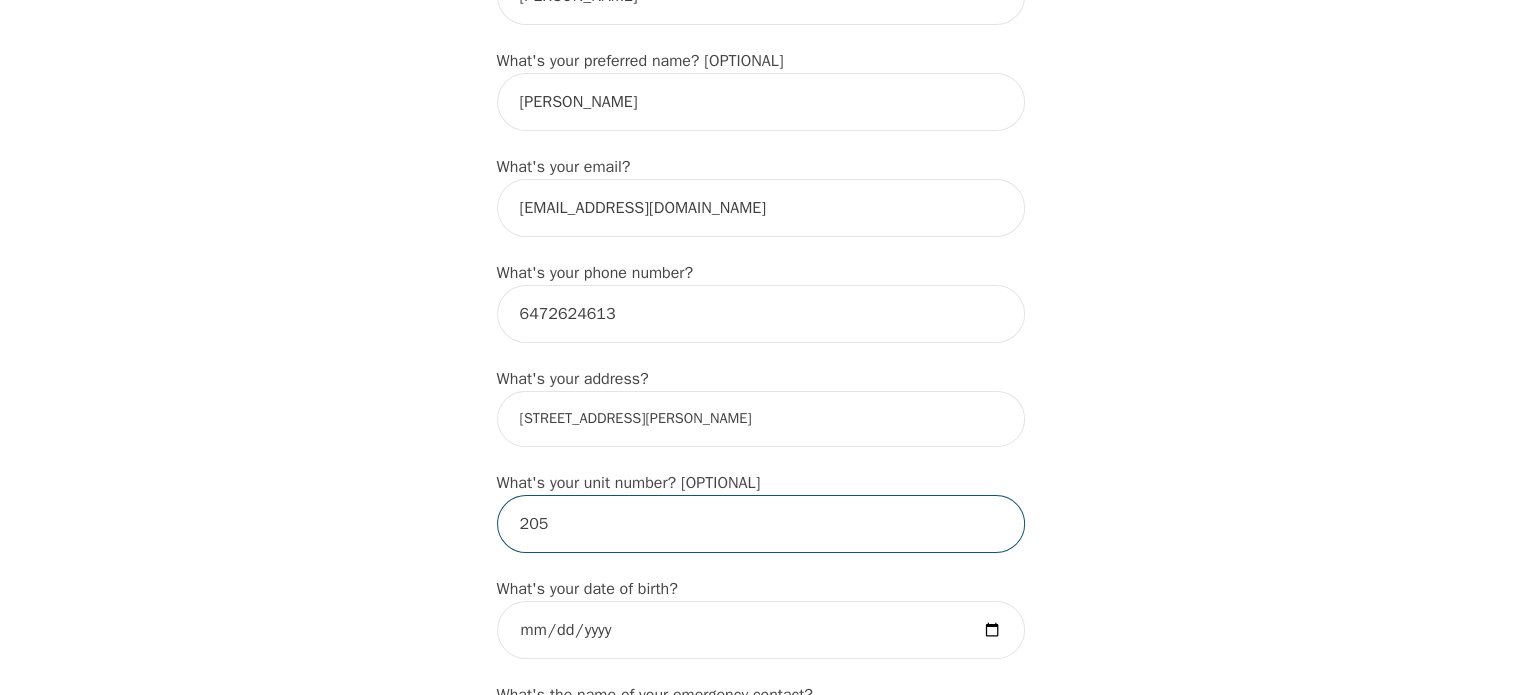 click on "205" at bounding box center [761, 524] 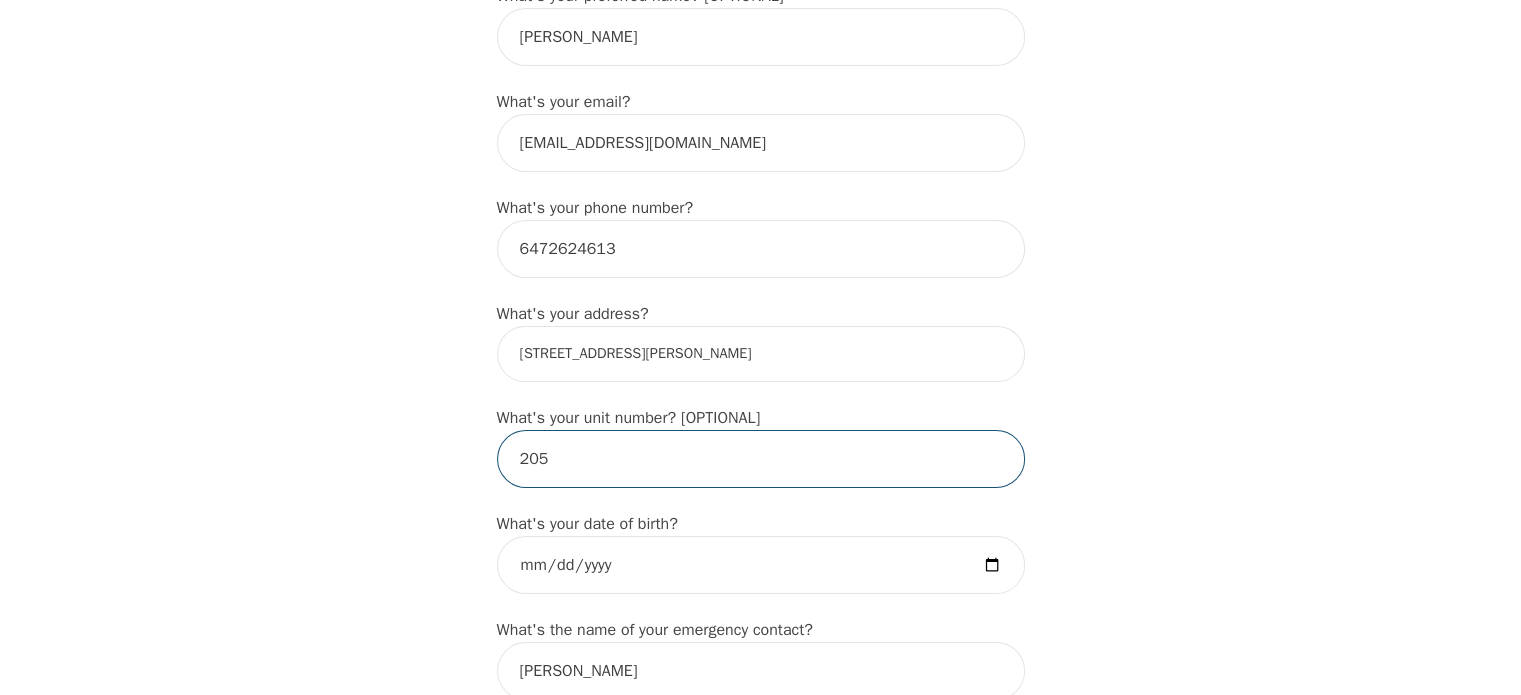 scroll, scrollTop: 546, scrollLeft: 0, axis: vertical 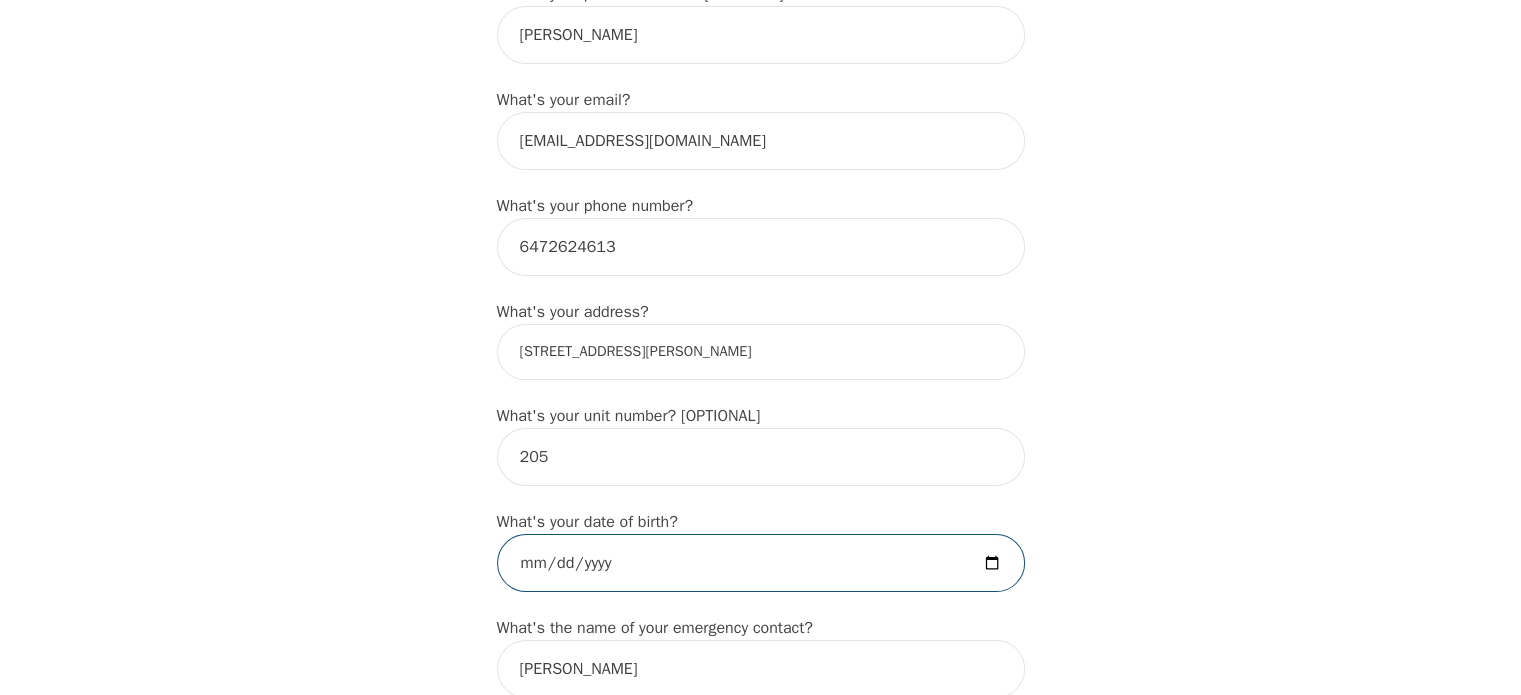 click on "1993-04-14" at bounding box center [761, 563] 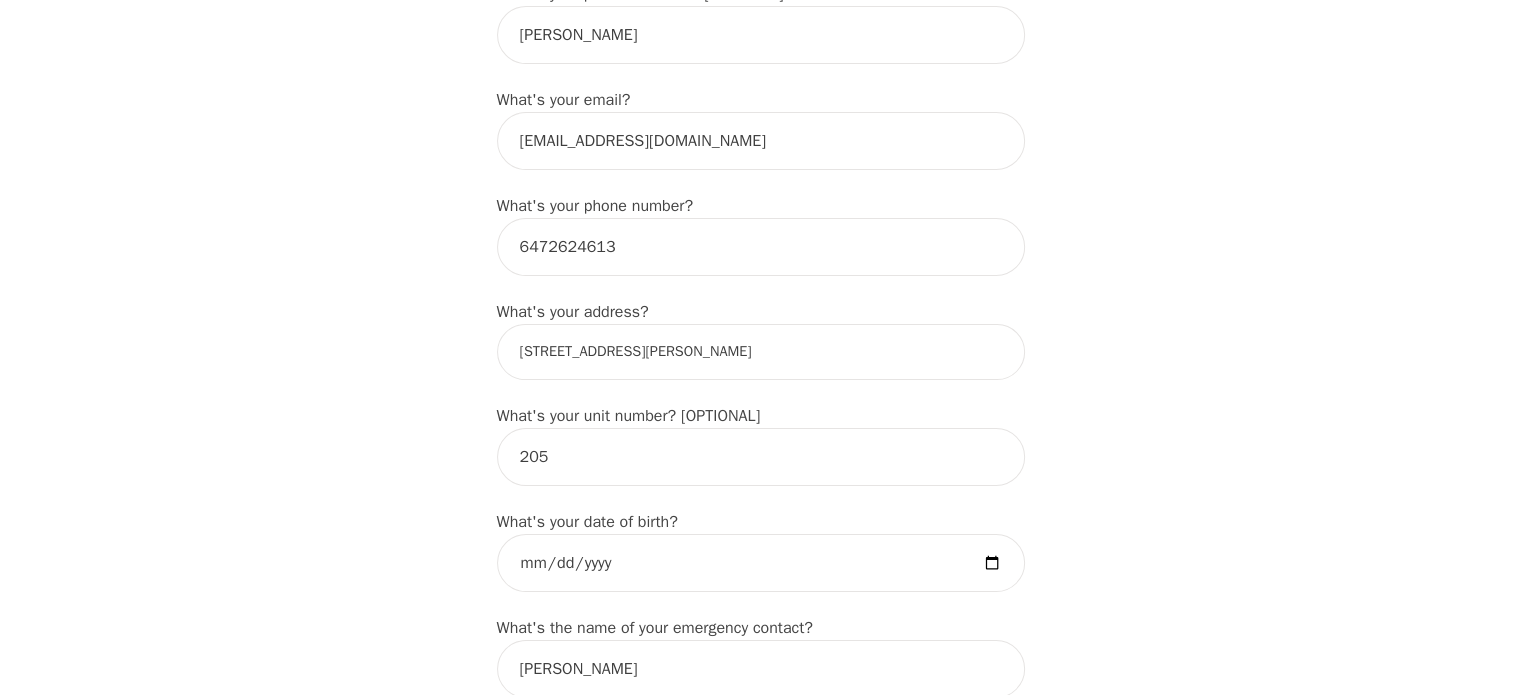 drag, startPoint x: 550, startPoint y: 349, endPoint x: 467, endPoint y: 345, distance: 83.09633 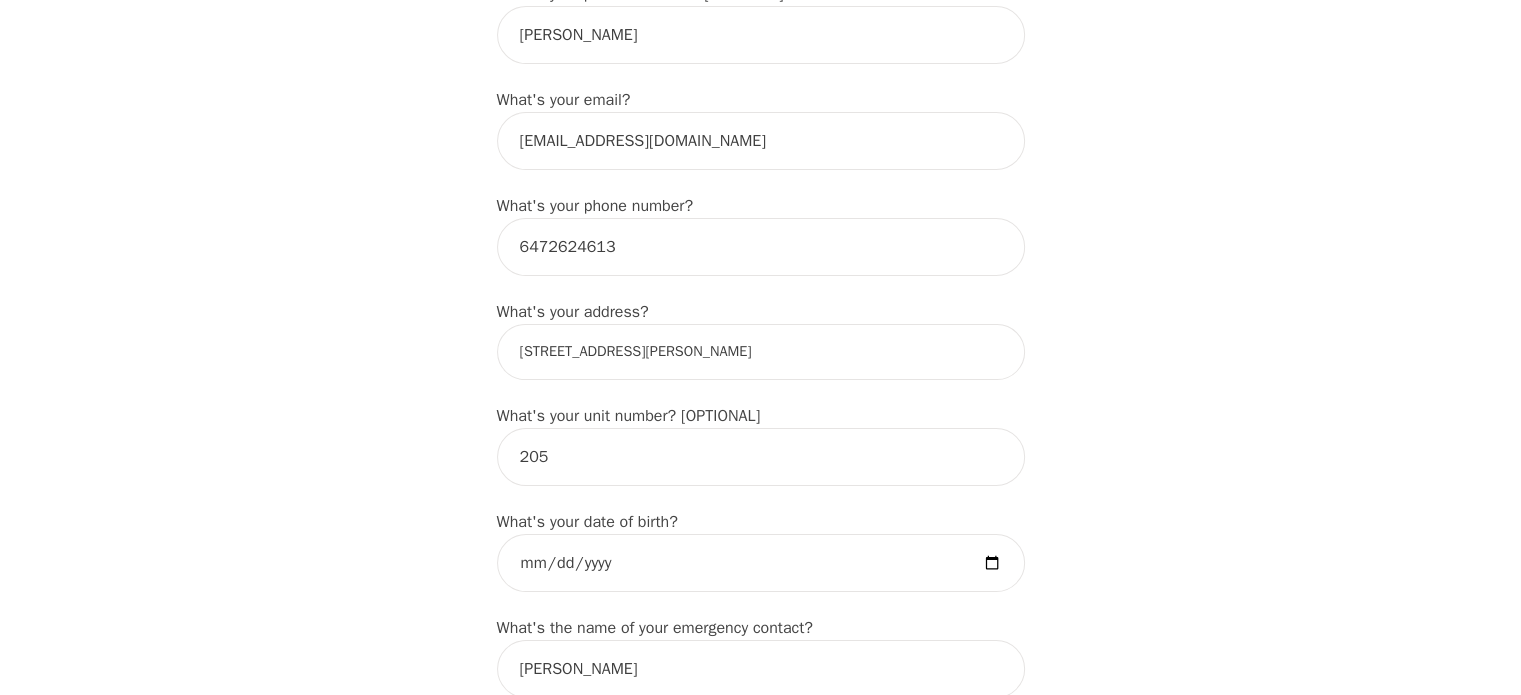 click on "Intake Assessment for Kendra Lytle Part 1 of 2: Tell Us About Yourself Please complete the following information before your initial session. This step is crucial to kickstart your therapeutic journey with your therapist: What's your first name? (This will be the name on your insurance receipt) Kendra What's your last name? Lytle What's your preferred name? [OPTIONAL] Kendra What's your email? kendralytle11@gmail.com What's your phone number? 6472624613 What's your address? 124 Tyndall Avenue What's your unit number? [OPTIONAL] 205 What's your date of birth? 1993-04-14 What's the name of your emergency contact? Allana Lytle What's the phone number of your emergency contact? 4169301640 What's the full name of your primary care physician? Dr. Nikki Shah What's the phone number of your primary care physician? 4168006500 Below are optional questions - Please tell us more about yourself: What is your gender? -Select- male female non-binary transgender intersex prefer_not_to_say What are your preferred pronouns? !" at bounding box center [760, 1054] 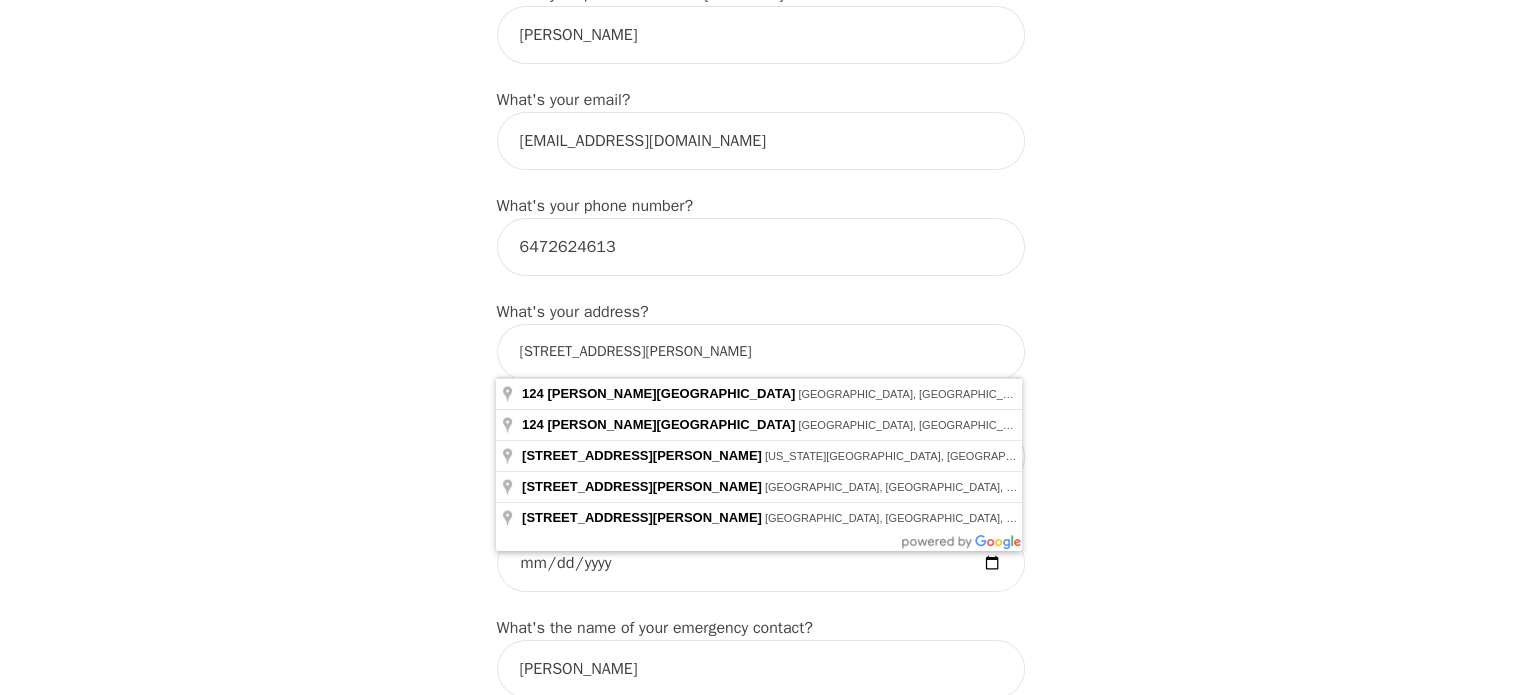 click on "124 Tyndall Avenue" at bounding box center (761, 352) 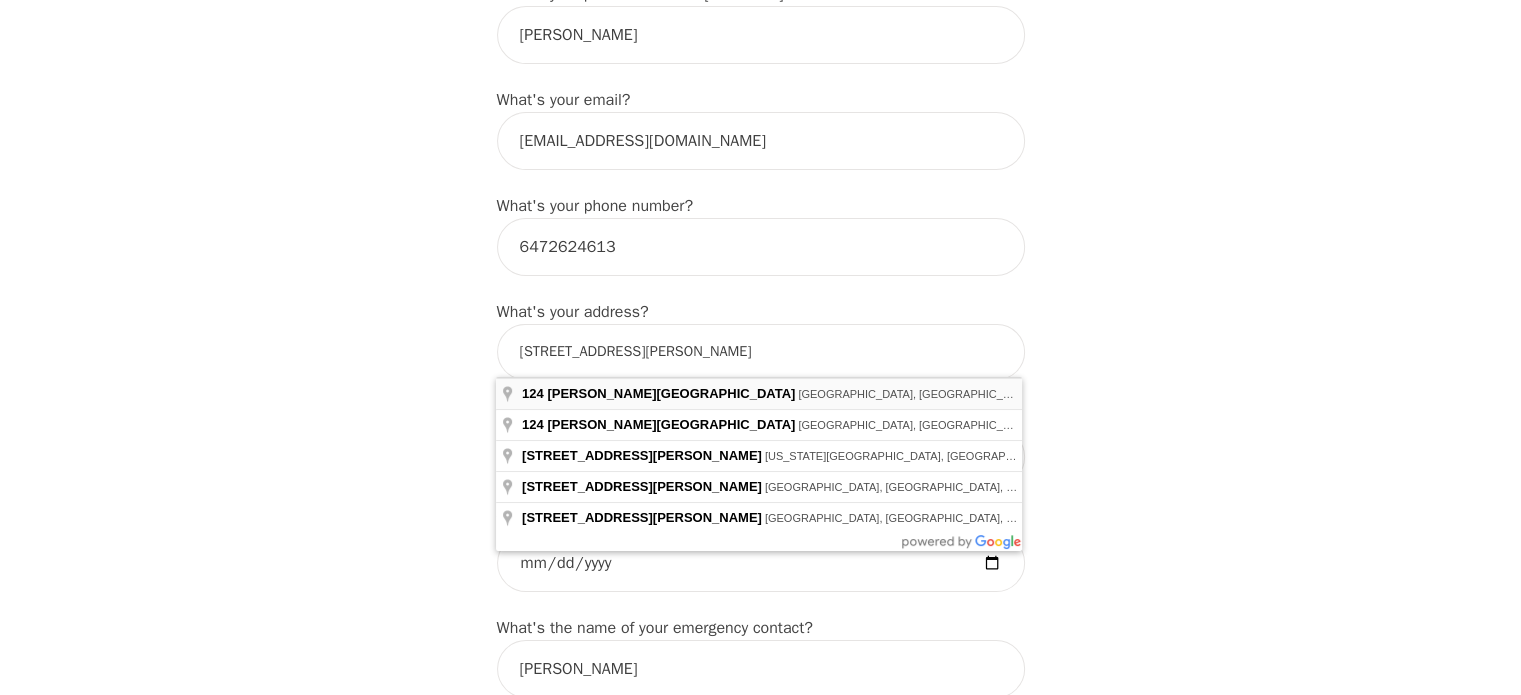 type on "124 Tyndall Ave, Toronto, ON M6K 2E2, Canada" 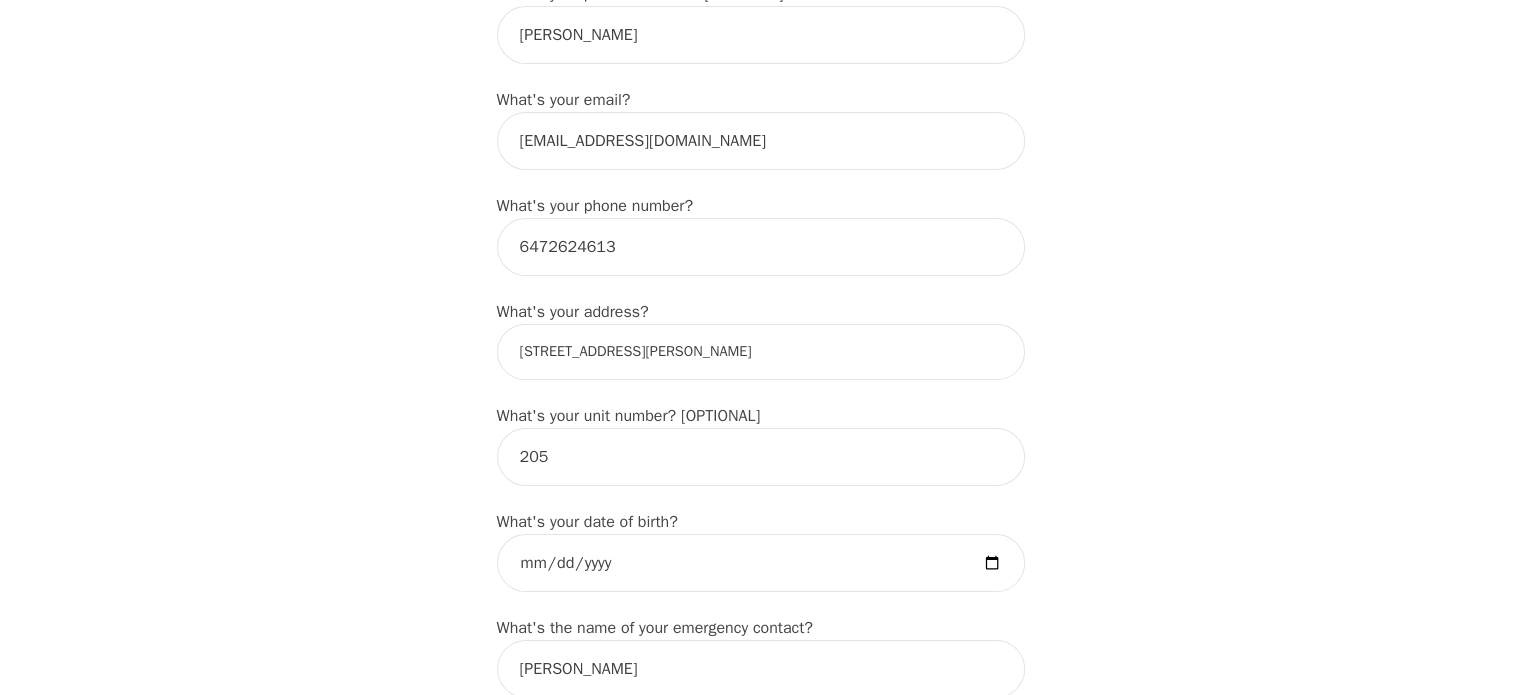 click on "Intake Assessment for Kendra Lytle Part 1 of 2: Tell Us About Yourself Please complete the following information before your initial session. This step is crucial to kickstart your therapeutic journey with your therapist: What's your first name? (This will be the name on your insurance receipt) Kendra What's your last name? Lytle What's your preferred name? [OPTIONAL] Kendra What's your email? kendralytle11@gmail.com What's your phone number? 6472624613 What's your address? 124 Tyndall Ave, Toronto, ON M6K 2E2, Canada What's your unit number? [OPTIONAL] 205 What's your date of birth? 1993-04-14 What's the name of your emergency contact? Allana Lytle What's the phone number of your emergency contact? 4169301640 What's the full name of your primary care physician? Dr. Nikki Shah What's the phone number of your primary care physician? 4168006500 Below are optional questions - Please tell us more about yourself: What is your gender? -Select- male female non-binary transgender intersex prefer_not_to_say -Select- !" at bounding box center [760, 1054] 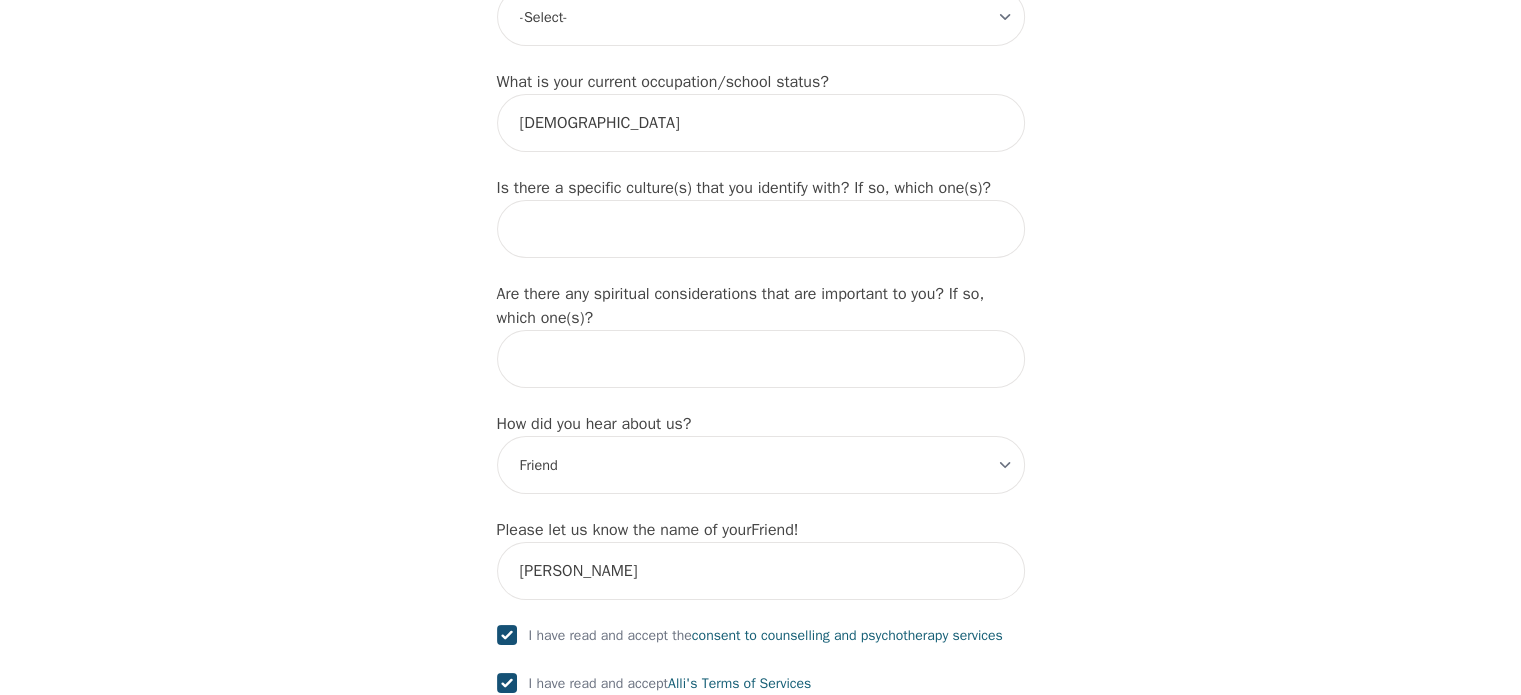 scroll, scrollTop: 2472, scrollLeft: 0, axis: vertical 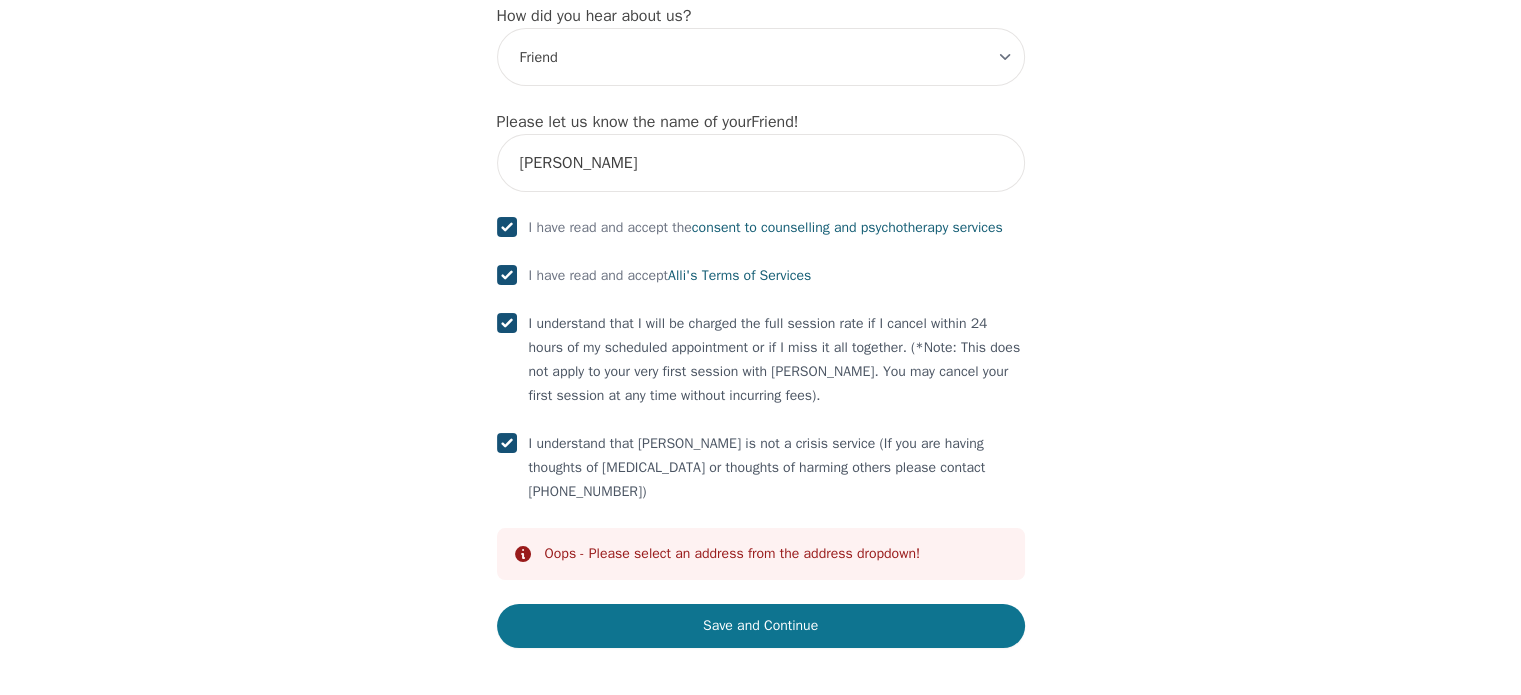 click on "Save and Continue" at bounding box center [761, 626] 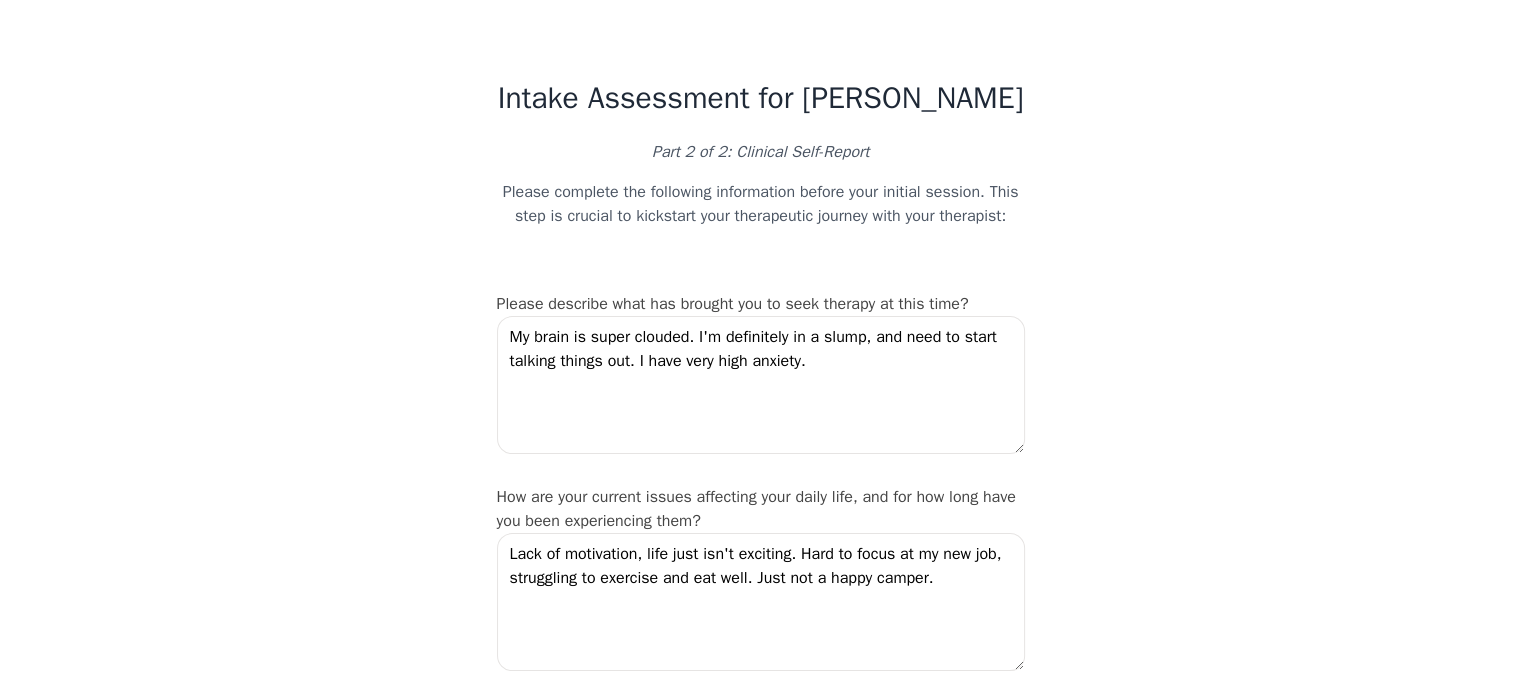 scroll, scrollTop: 8, scrollLeft: 0, axis: vertical 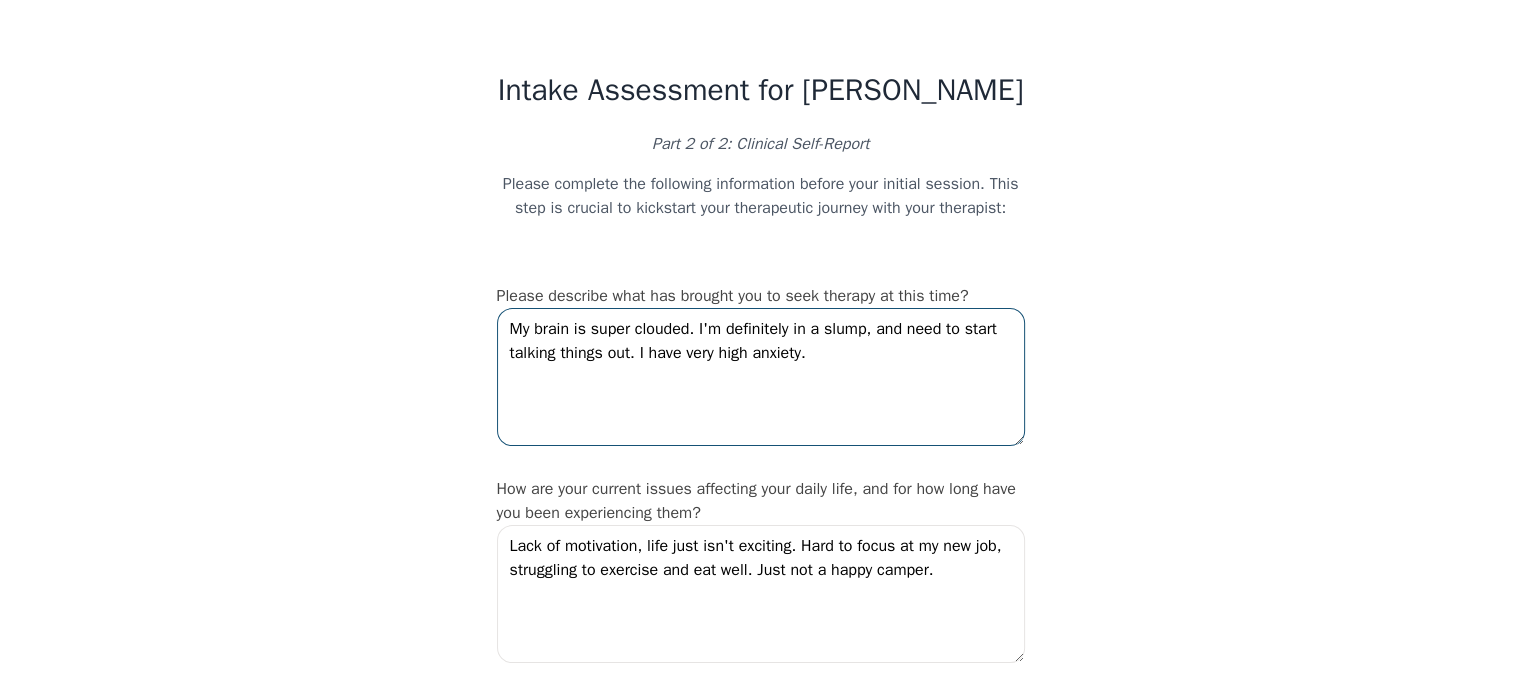 drag, startPoint x: 829, startPoint y: 355, endPoint x: 418, endPoint y: 321, distance: 412.40393 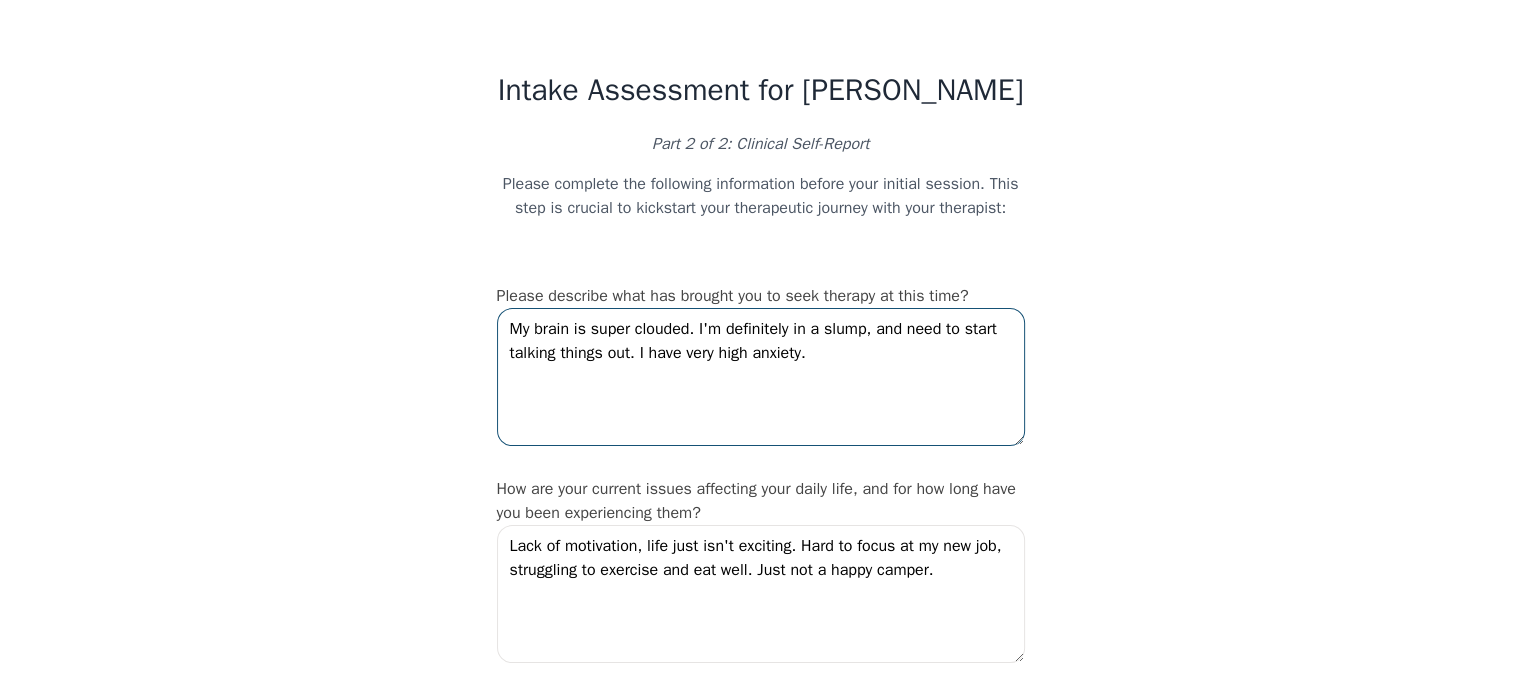click on "Intake Assessment for Kendra Lytle Part 2 of 2: Clinical Self-Report Please complete the following information before your initial session. This step is crucial to kickstart your therapeutic journey with your therapist: Please describe what has brought you to seek therapy at this time? My brain is super clouded. I'm definitely in a slump, and need to start talking things out. I have very high anxiety.  How are your current issues affecting your daily life, and for how long have you been experiencing them? Lack of motivation, life just isn't exciting. Hard to focus at my new job, struggling to exercise and eat well. Just not a happy camper.  On a daily basis, how do you typically feel? Anxious.  Rate your current emotional intensity on a scale of 1 (Low) to 10 (High): 1 2 3 4 5 6 7 8 9 10 Low Intensity High Intensity What current stressors are affecting your mental health? Work, dating, physical health. probably more which I'd like to dig into.  Lack of motivation Talking too fast Fatigue/no energy Overeating" at bounding box center (760, 2317) 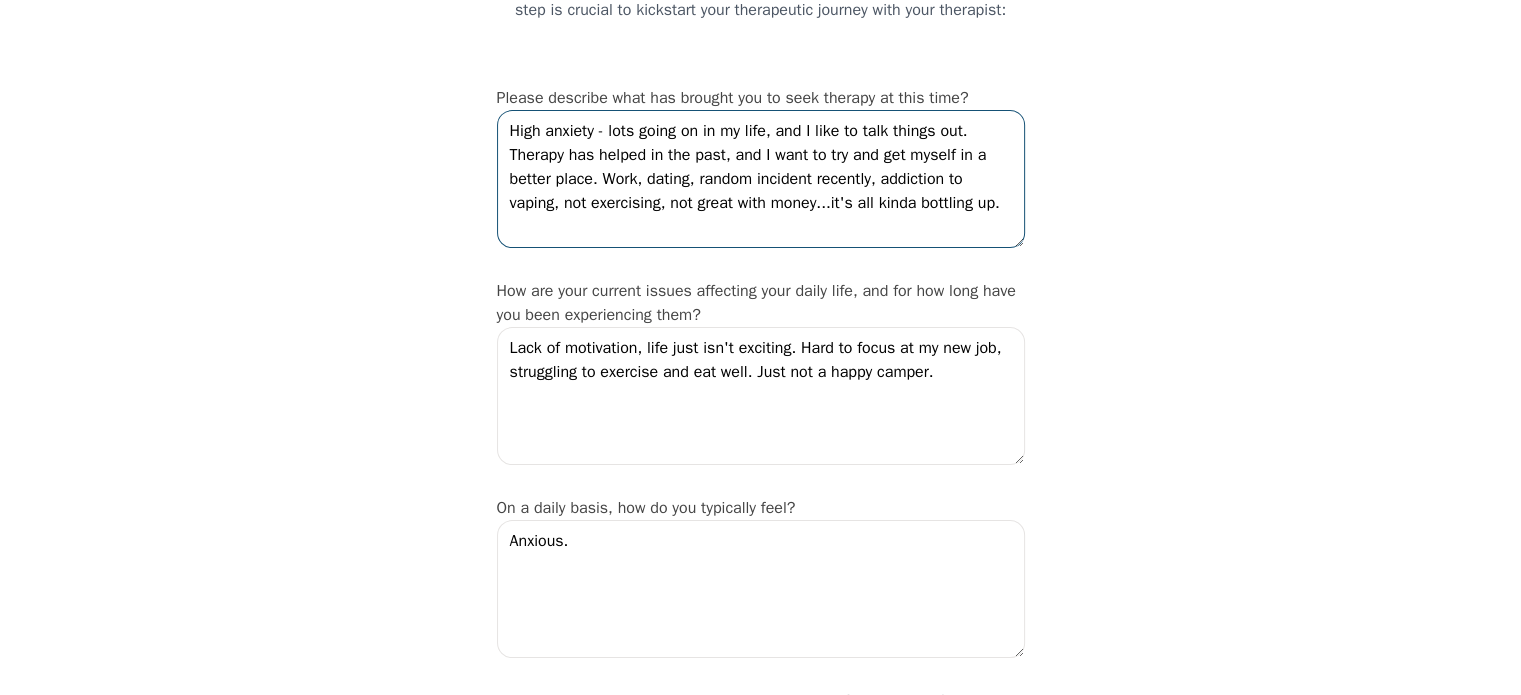 scroll, scrollTop: 220, scrollLeft: 0, axis: vertical 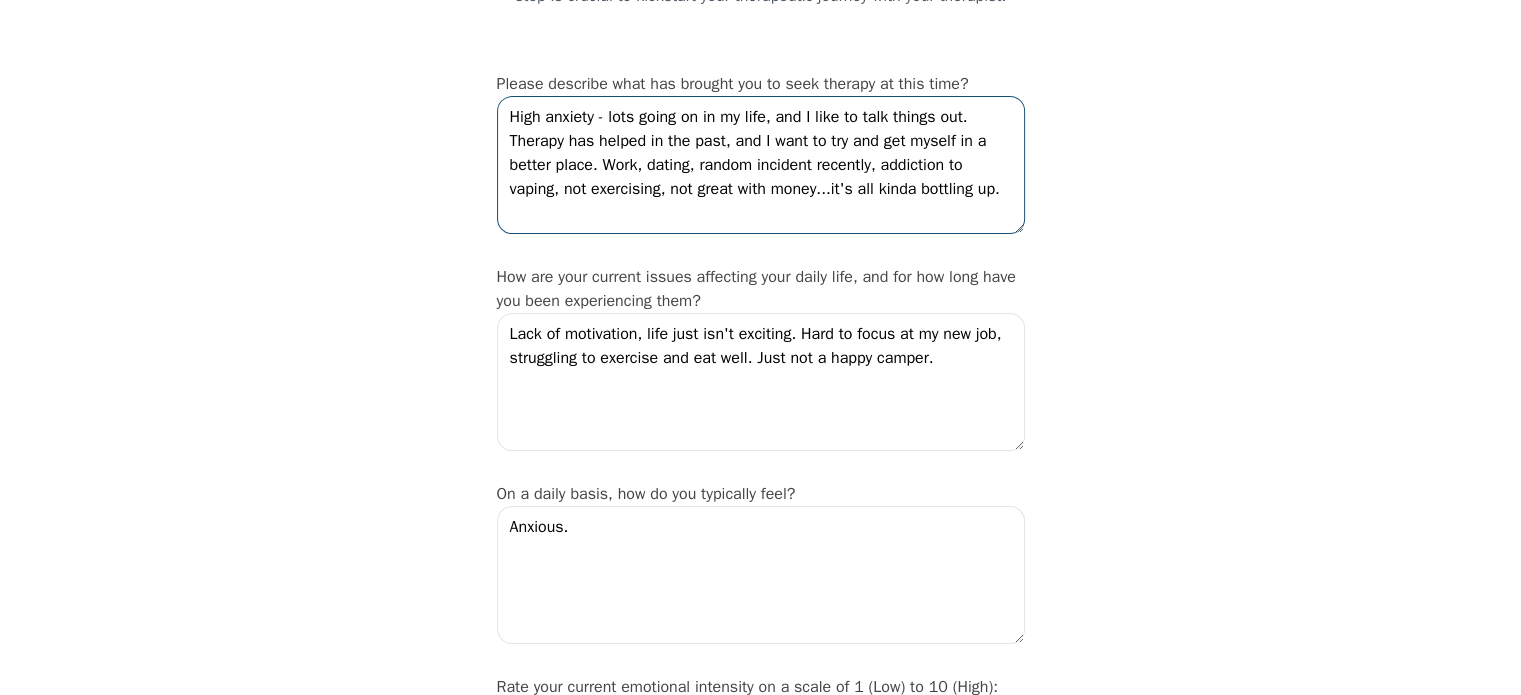 type on "High anxiety - lots going on in my life, and I like to talk things out. Therapy has helped in the past, and I want to try and get myself in a better place. Work, dating, random incident recently, addiction to vaping, not exercising, not great with money...it's all kinda bottling up." 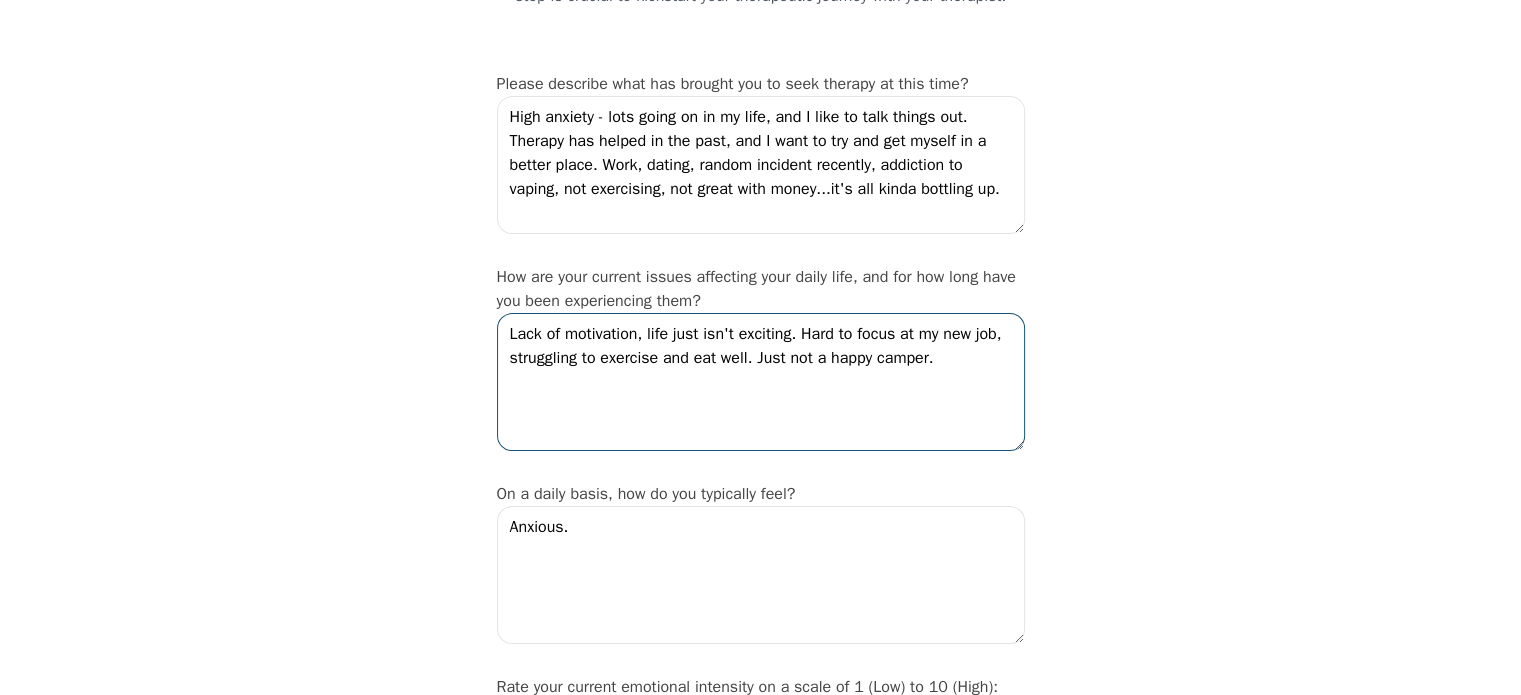 click on "Lack of motivation, life just isn't exciting. Hard to focus at my new job, struggling to exercise and eat well. Just not a happy camper." at bounding box center [761, 382] 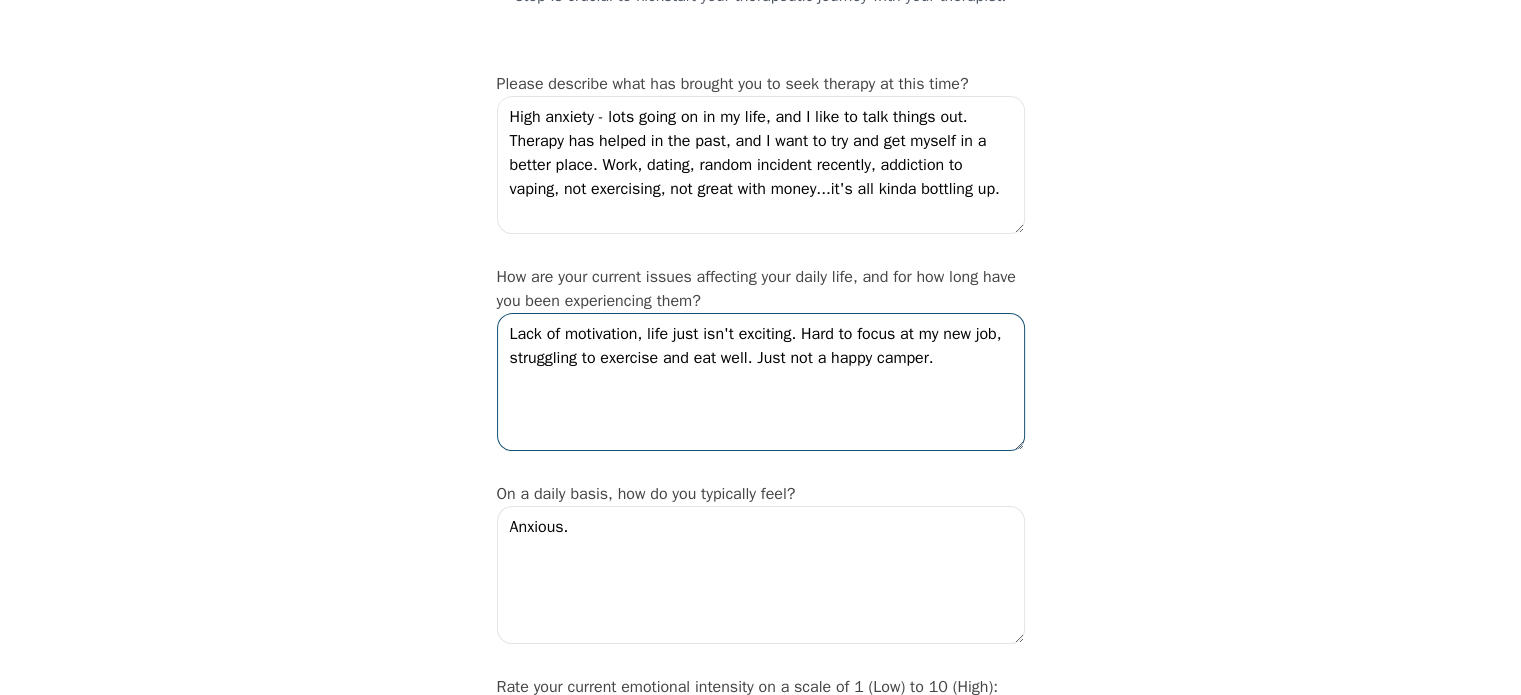 drag, startPoint x: 965, startPoint y: 368, endPoint x: 470, endPoint y: 295, distance: 500.35388 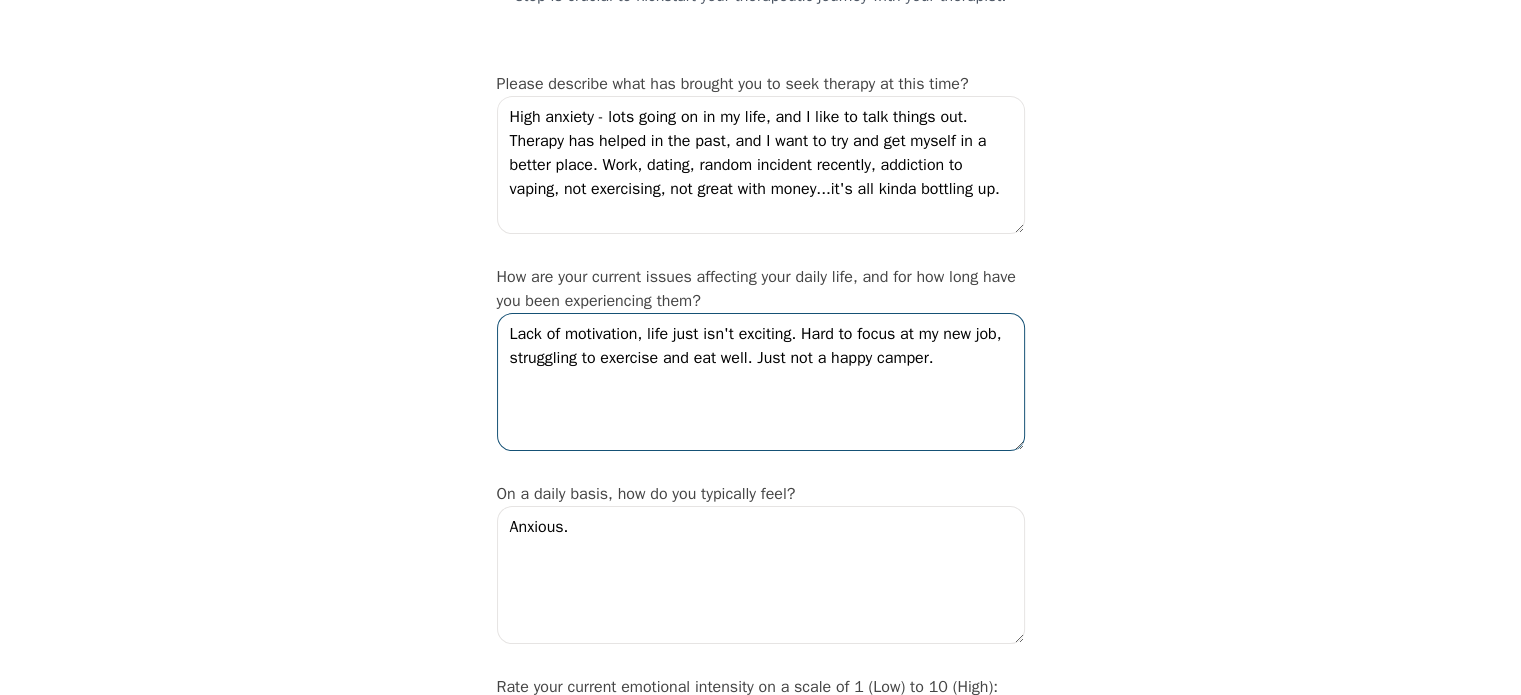 click on "Intake Assessment for Kendra Lytle Part 2 of 2: Clinical Self-Report Please complete the following information before your initial session. This step is crucial to kickstart your therapeutic journey with your therapist: Please describe what has brought you to seek therapy at this time? High anxiety - lots going on in my life, and I like to talk things out. Therapy has helped in the past, and I want to try and get myself in a better place. Work, dating, random incident recently, addiction to vaping, not exercising, not great with money...it's all kinda bottling up.  How are your current issues affecting your daily life, and for how long have you been experiencing them? Lack of motivation, life just isn't exciting. Hard to focus at my new job, struggling to exercise and eat well. Just not a happy camper.  On a daily basis, how do you typically feel? Anxious.  Rate your current emotional intensity on a scale of 1 (Low) to 10 (High): 1 2 3 4 5 6 7 8 9 10 Low Intensity High Intensity Lack of motivation Overeating" at bounding box center [760, 2105] 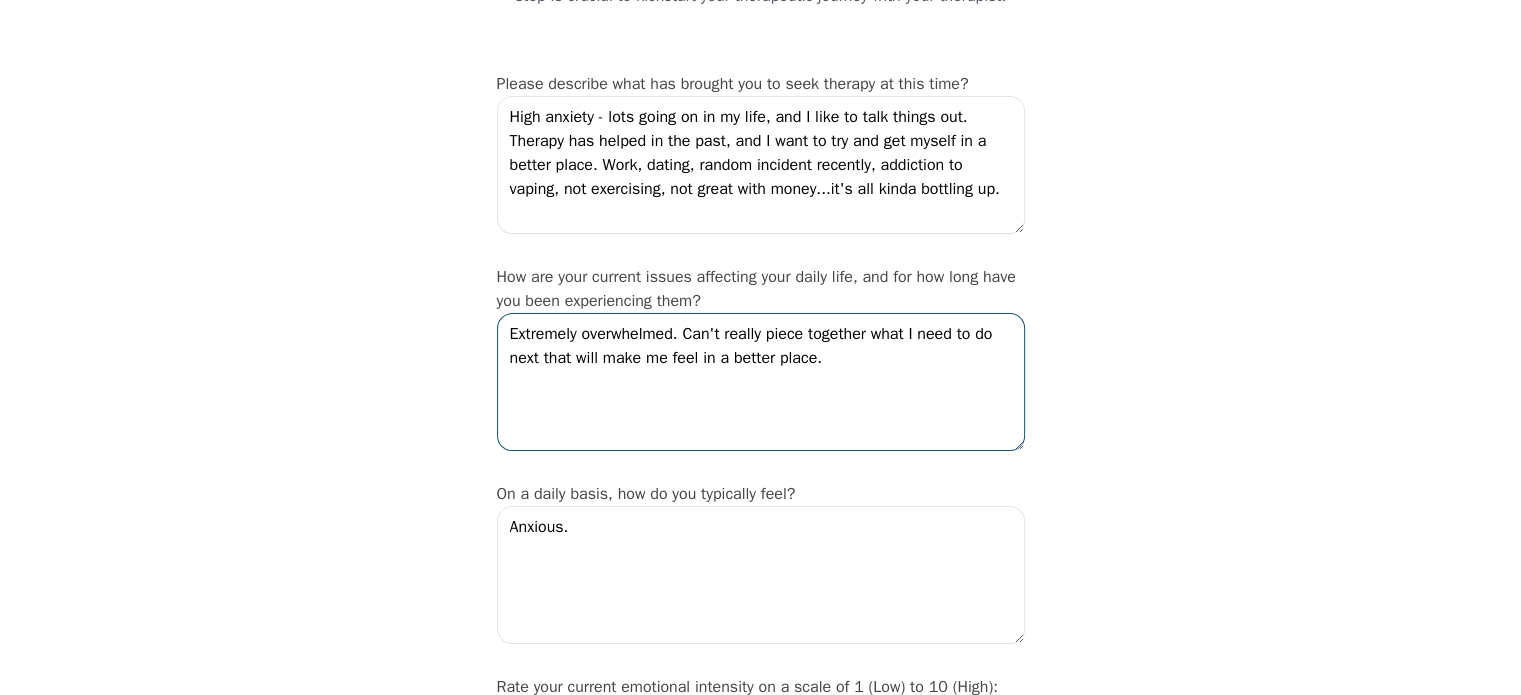 scroll, scrollTop: 363, scrollLeft: 0, axis: vertical 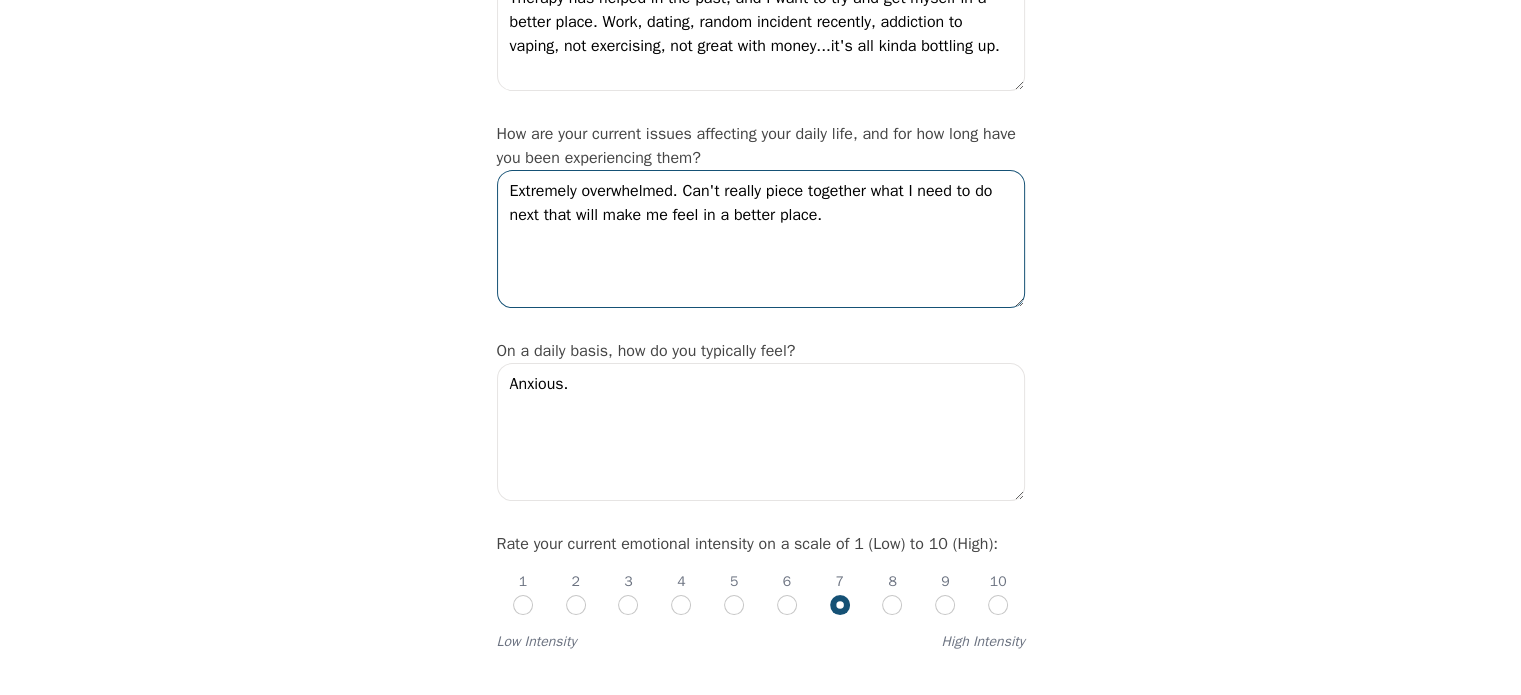 type on "Extremely overwhelmed. Can't really piece together what I need to do next that will make me feel in a better place." 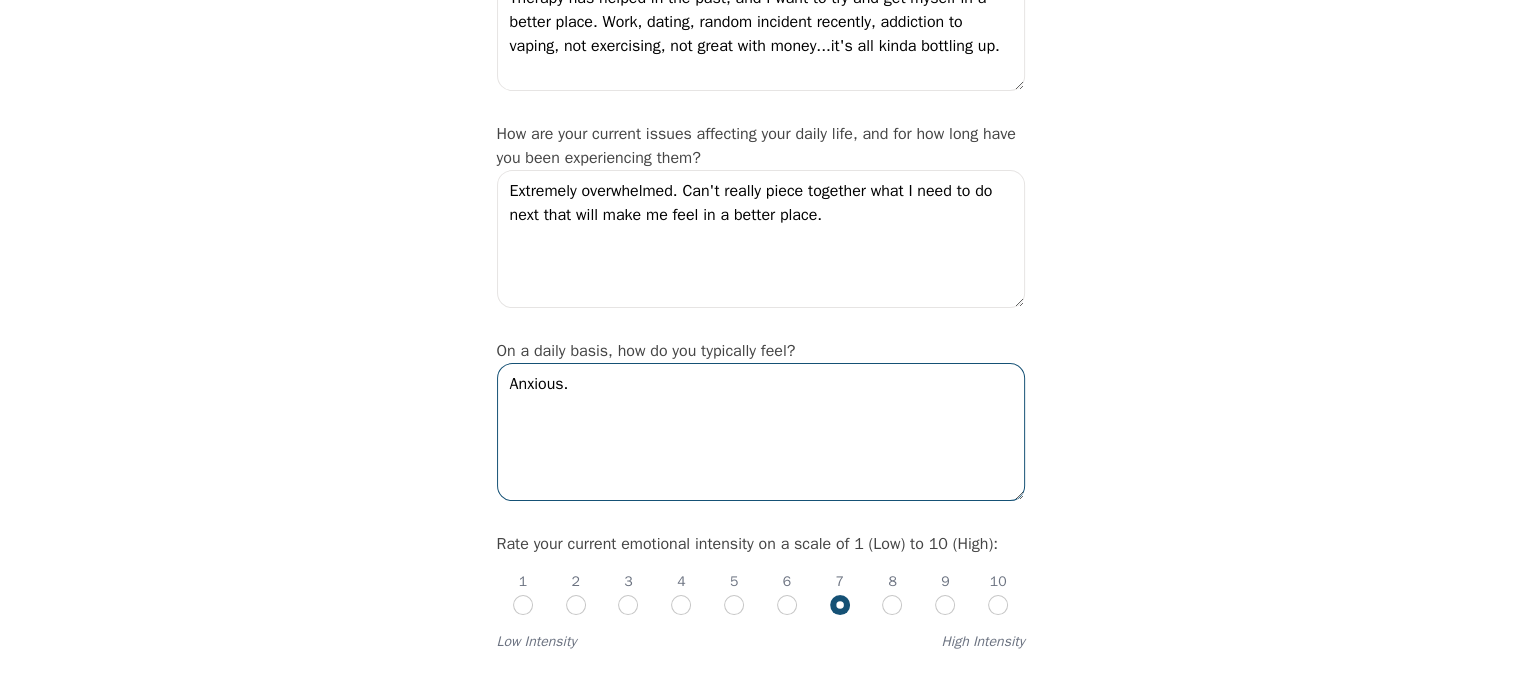 click on "Anxious." at bounding box center (761, 432) 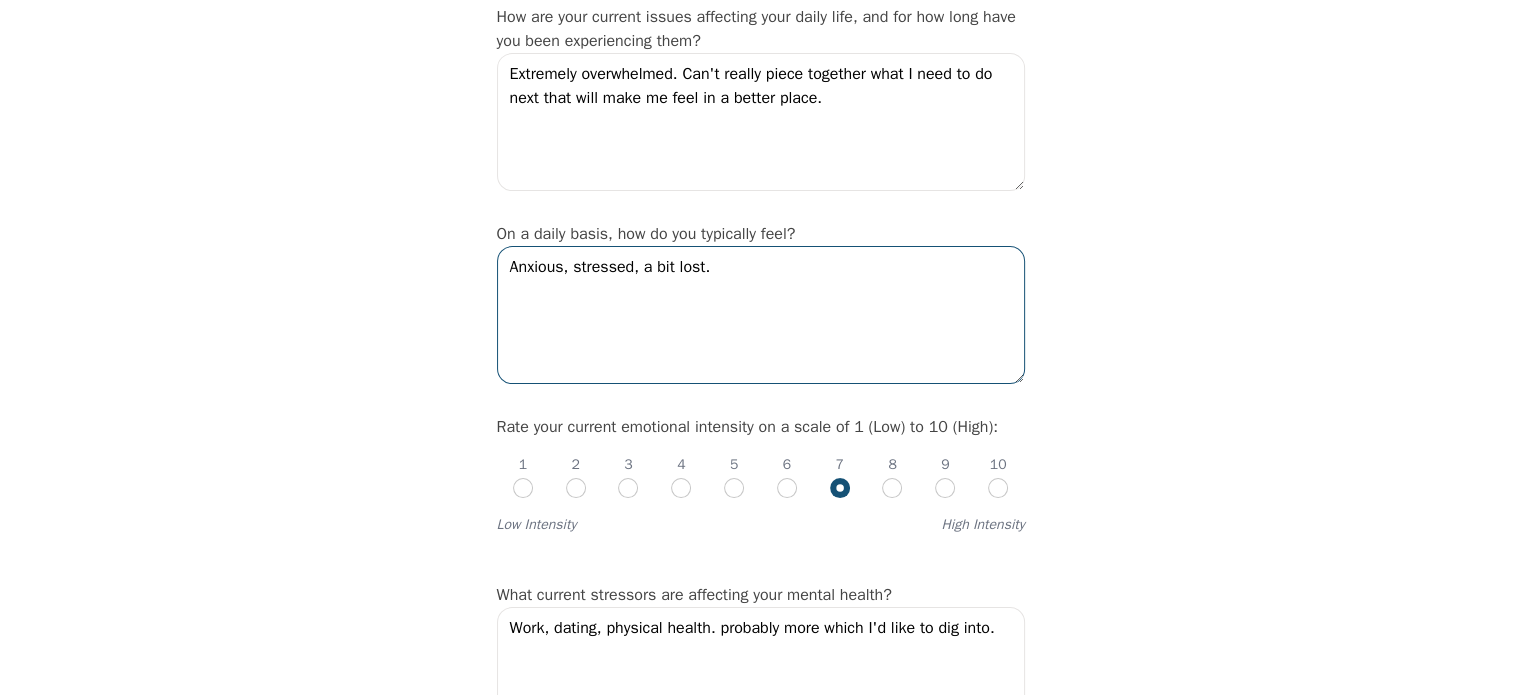 scroll, scrollTop: 492, scrollLeft: 0, axis: vertical 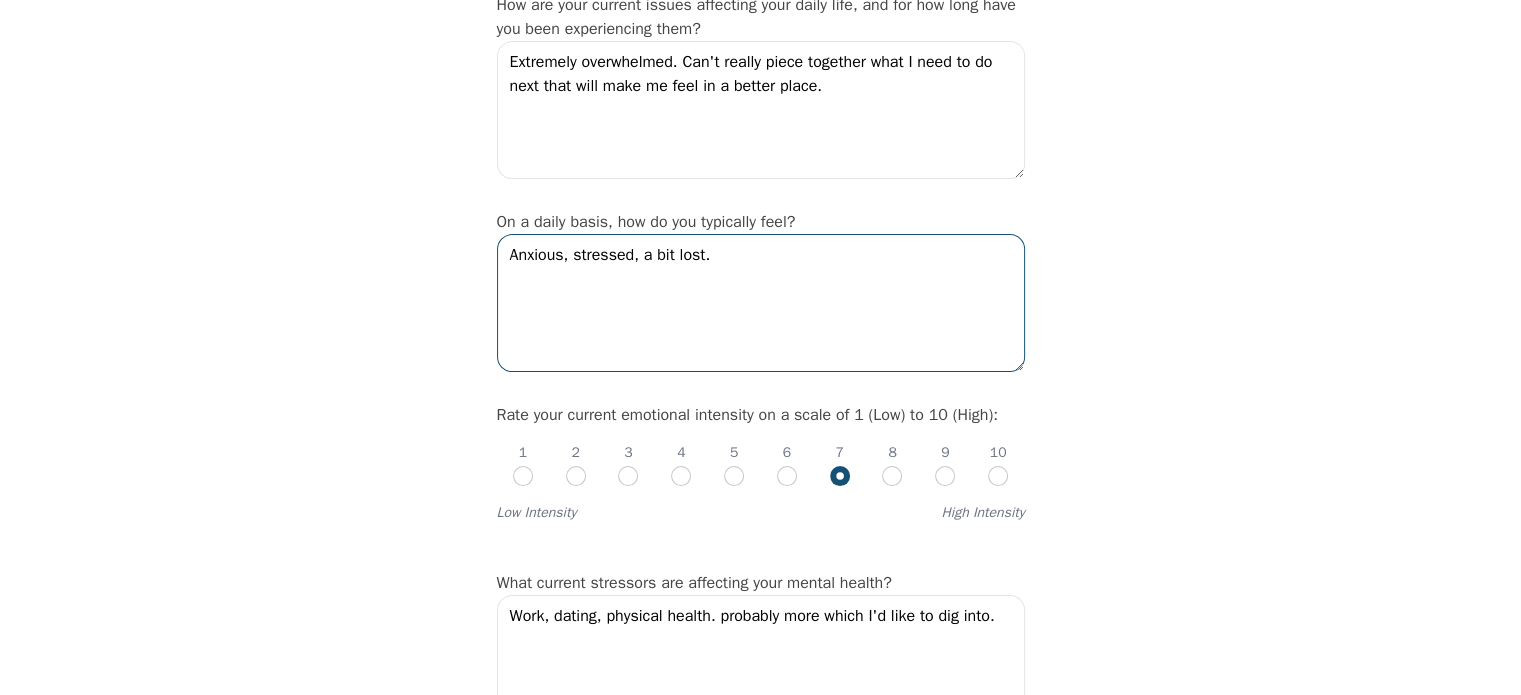 type on "Anxious, stressed, a bit lost." 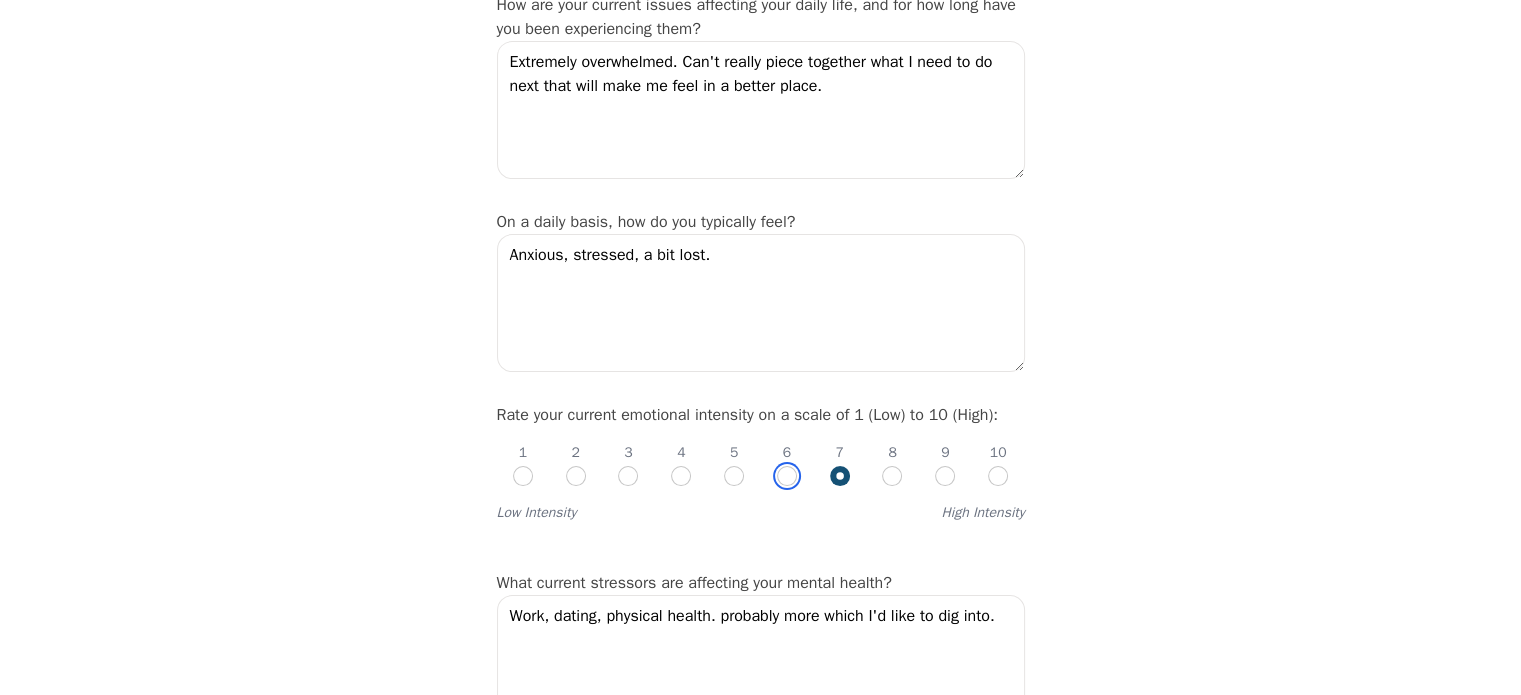 click at bounding box center [787, 476] 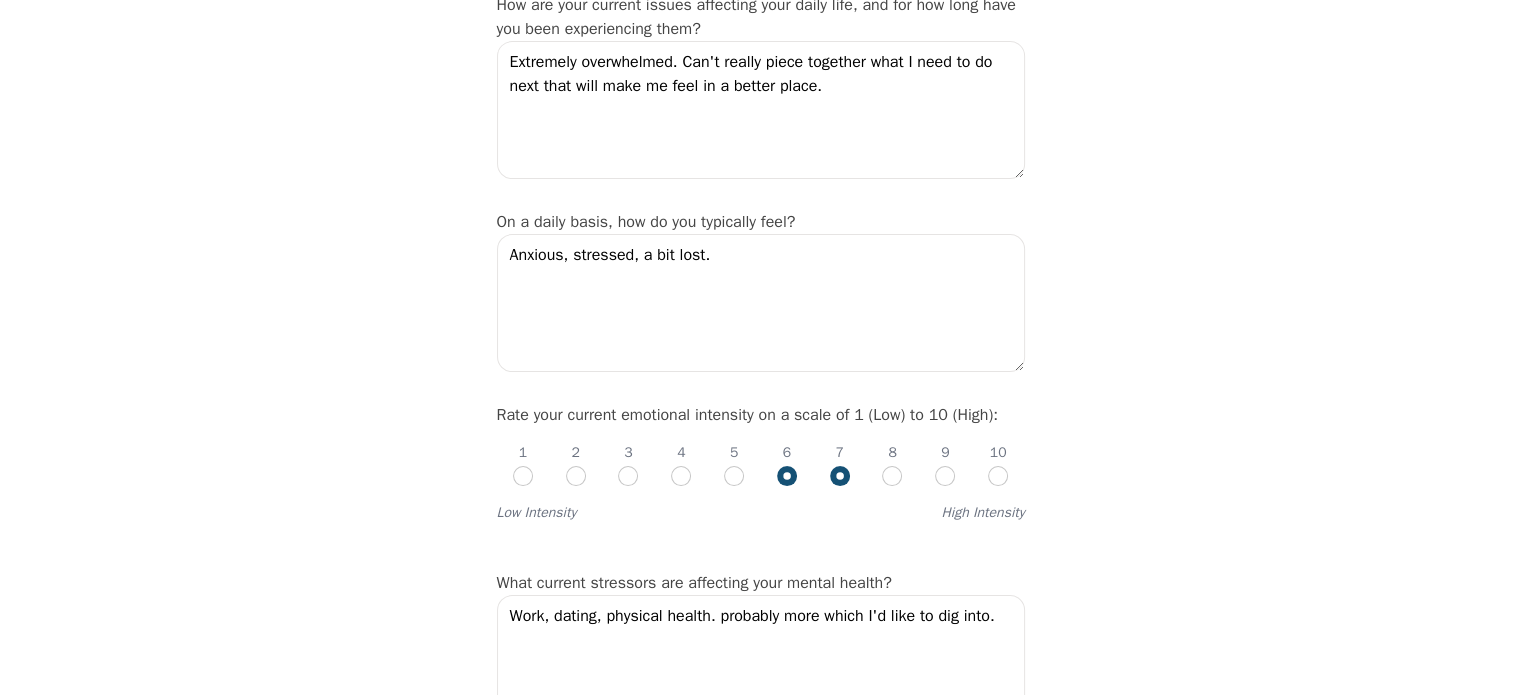 radio on "false" 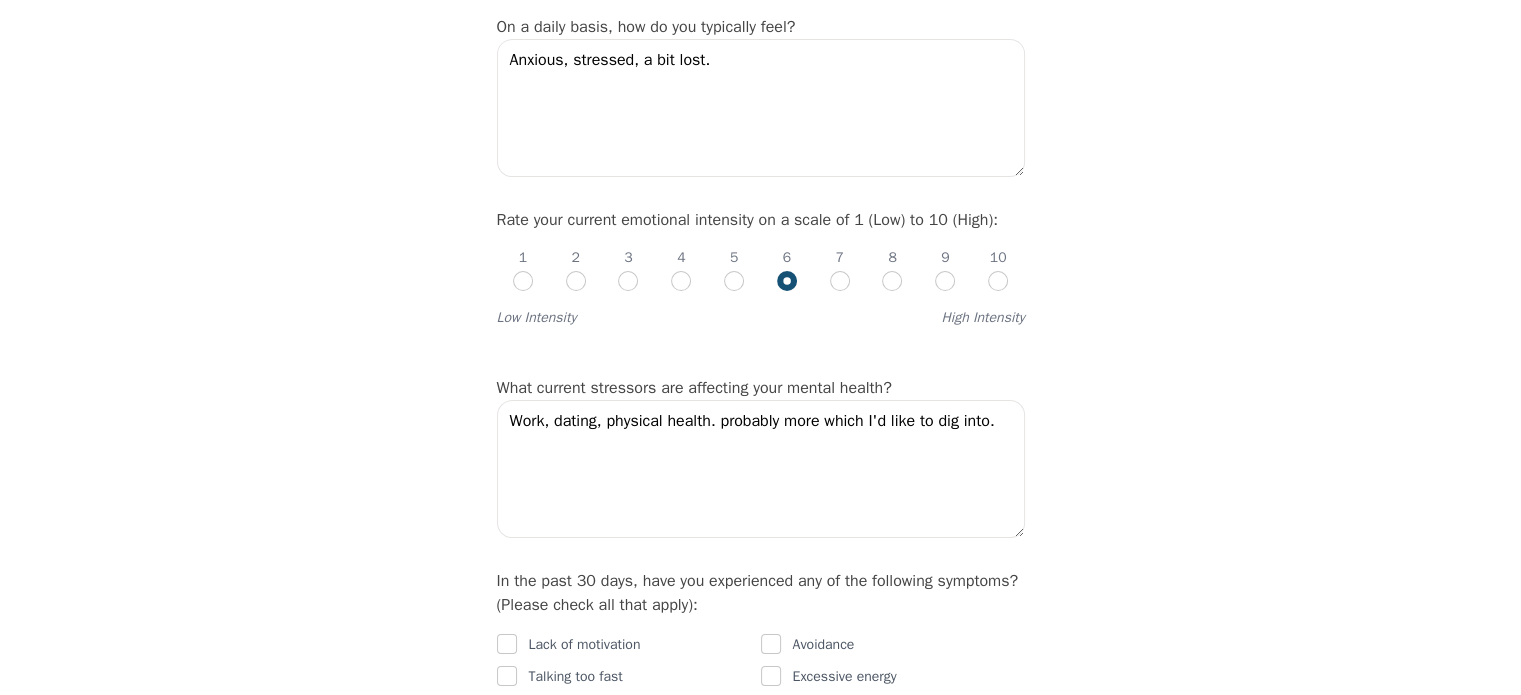 scroll, scrollTop: 688, scrollLeft: 0, axis: vertical 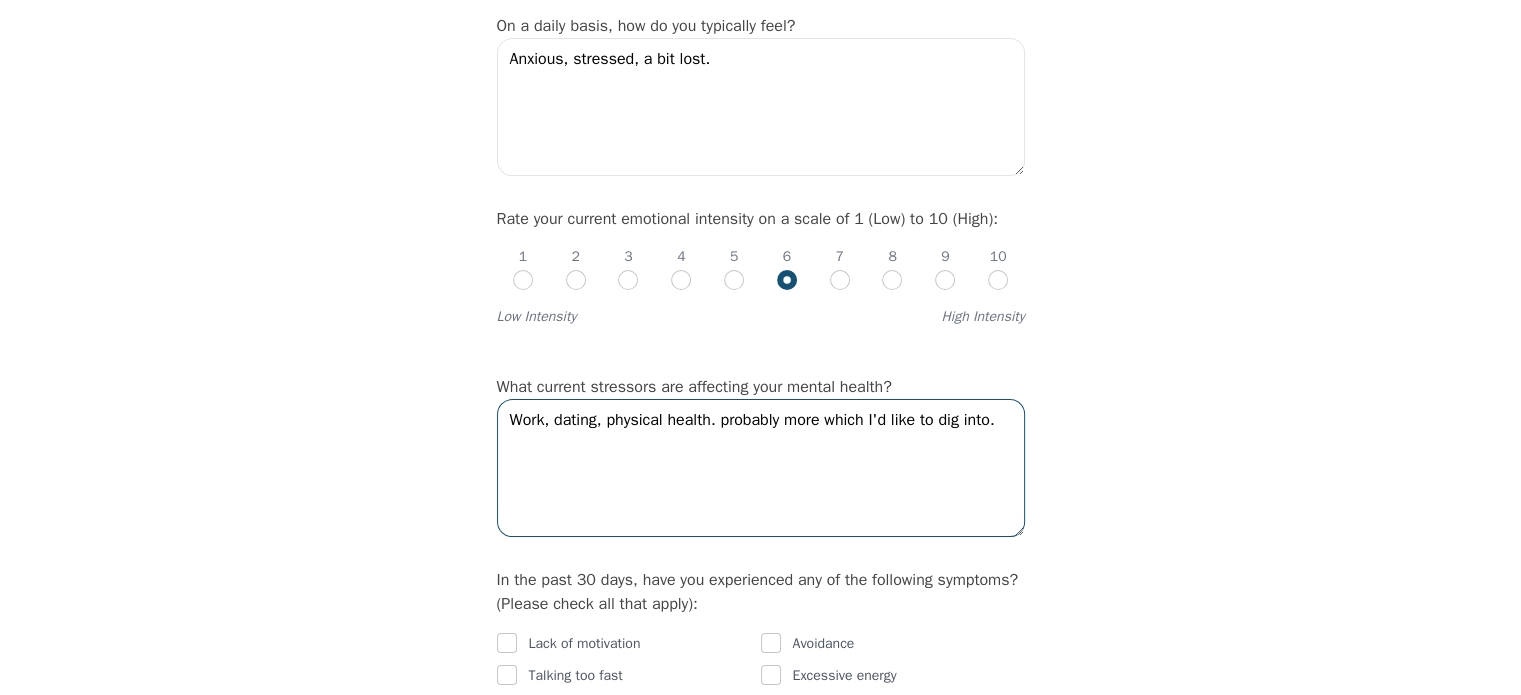 click on "Work, dating, physical health. probably more which I'd like to dig into." at bounding box center [761, 468] 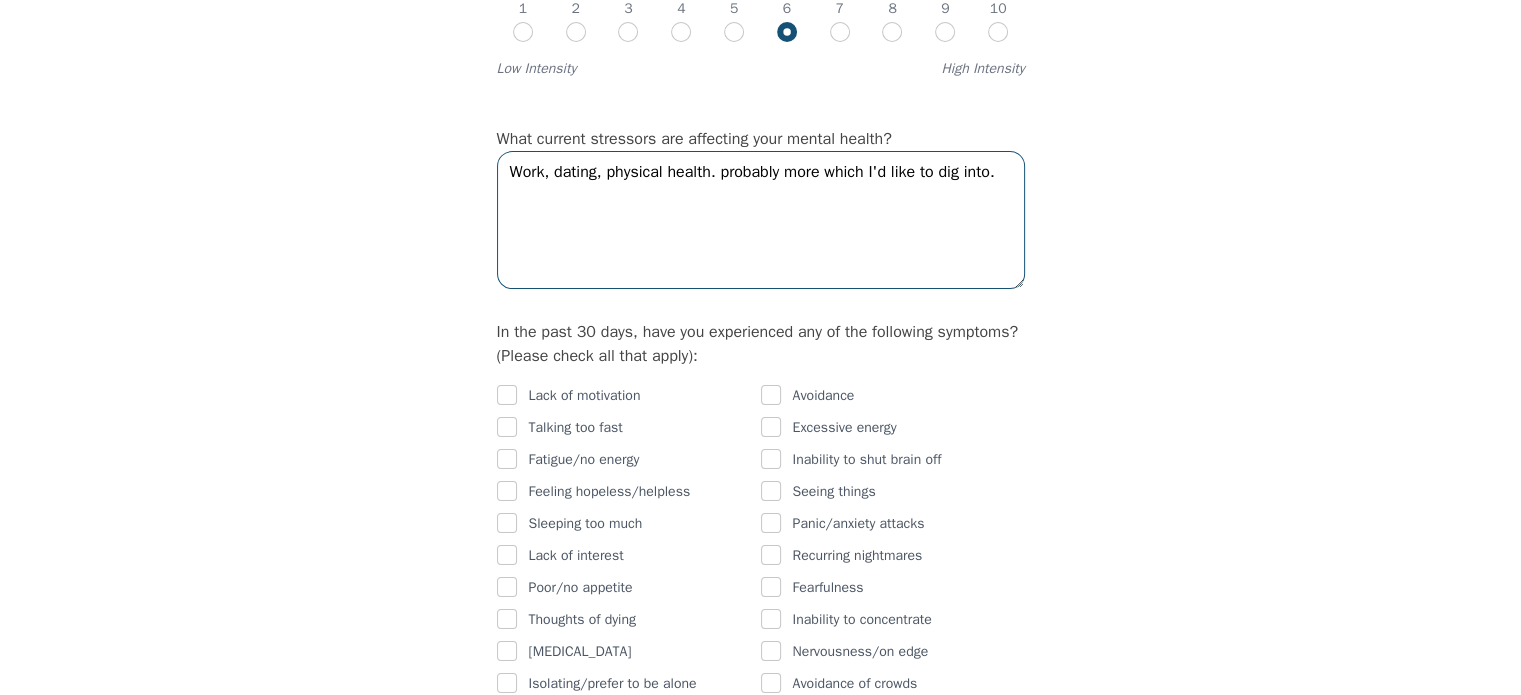 scroll, scrollTop: 1052, scrollLeft: 0, axis: vertical 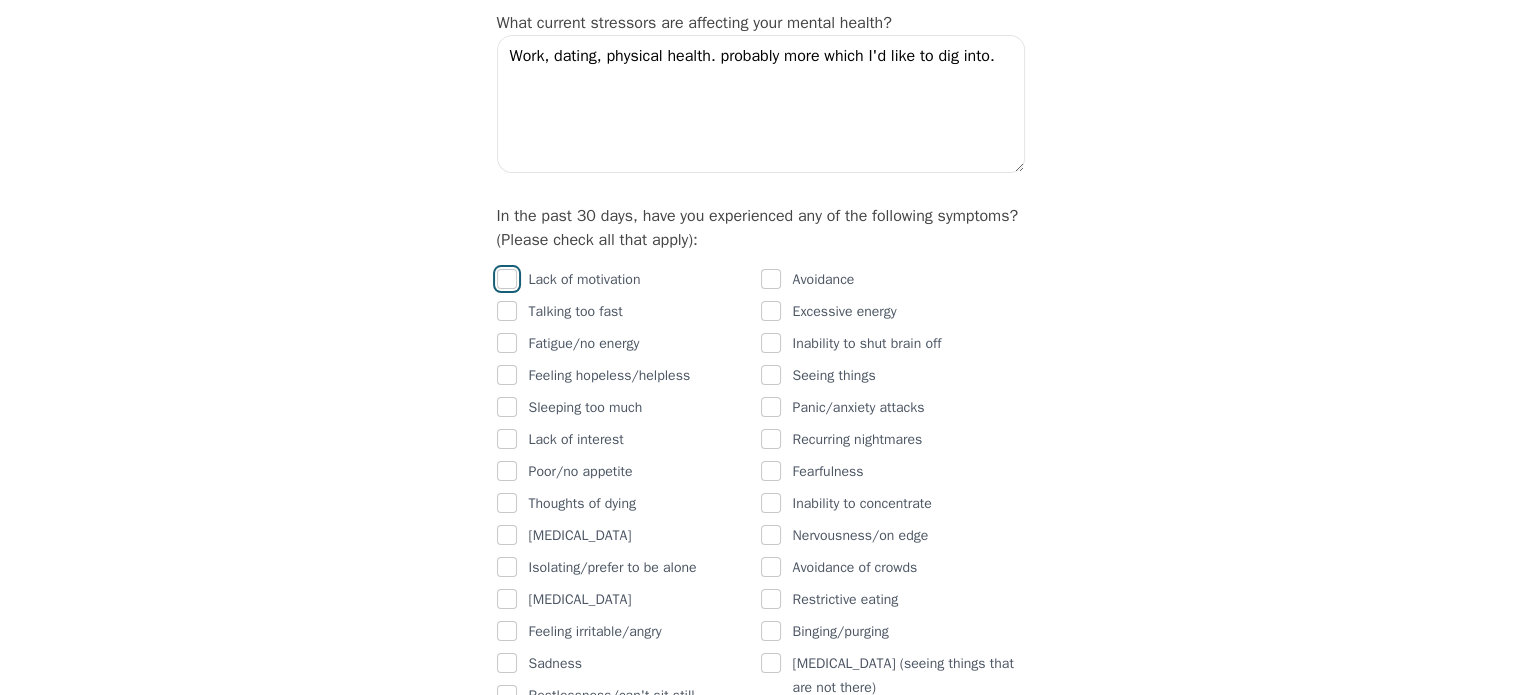 click at bounding box center [507, 279] 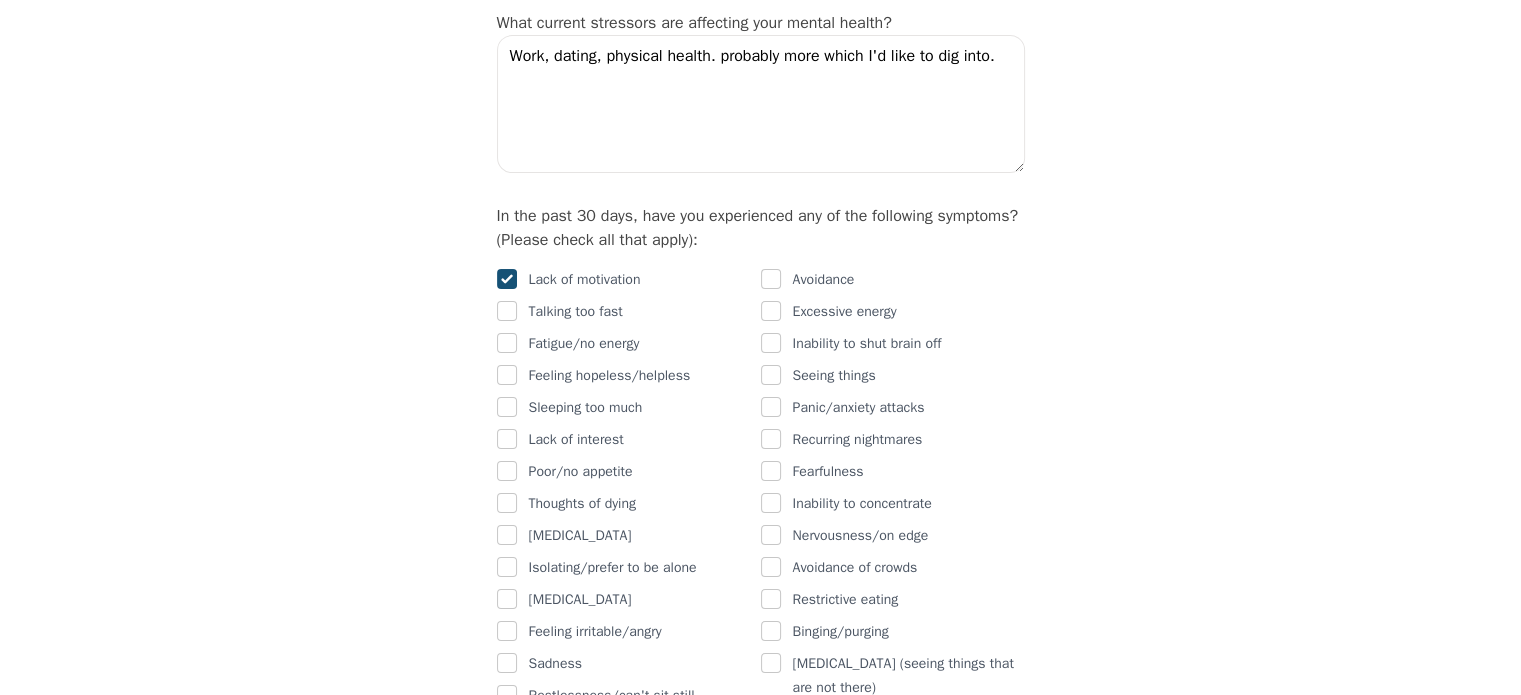 checkbox on "true" 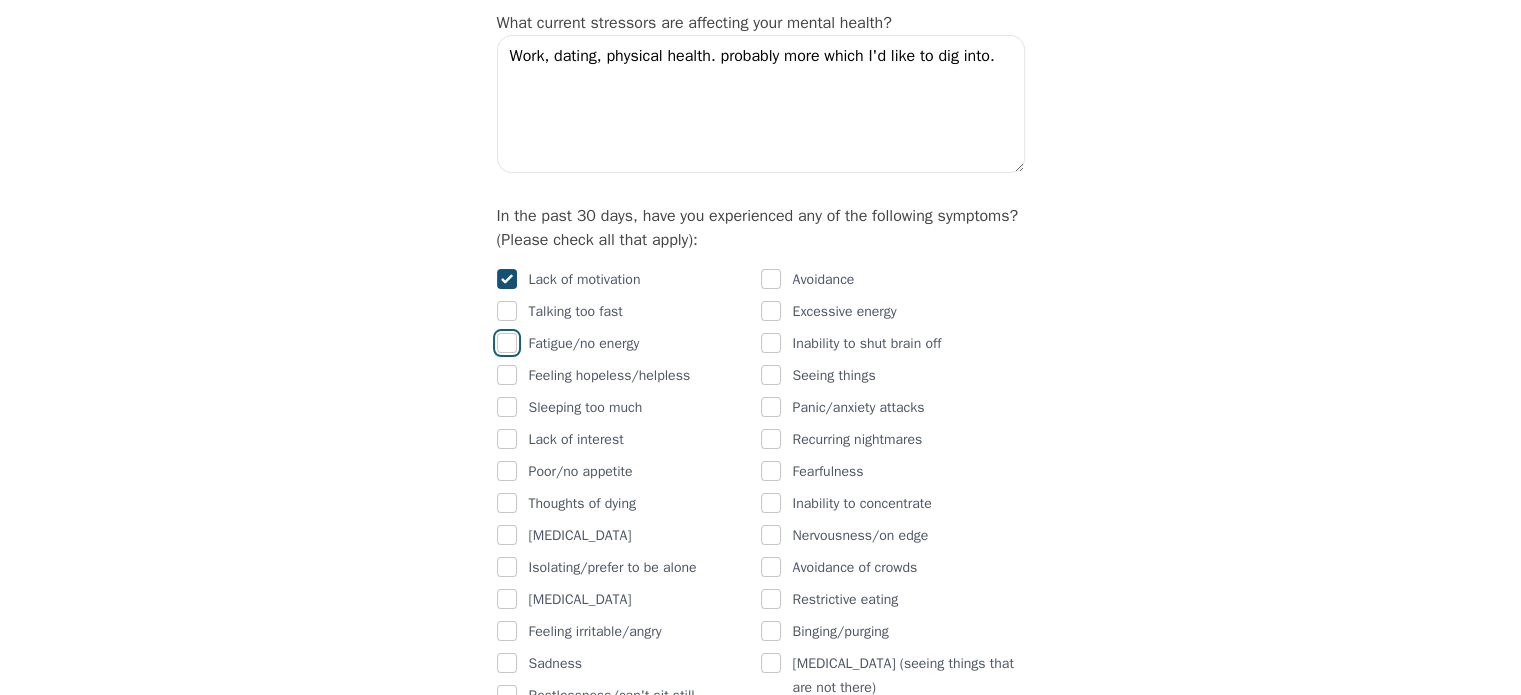 click at bounding box center [507, 343] 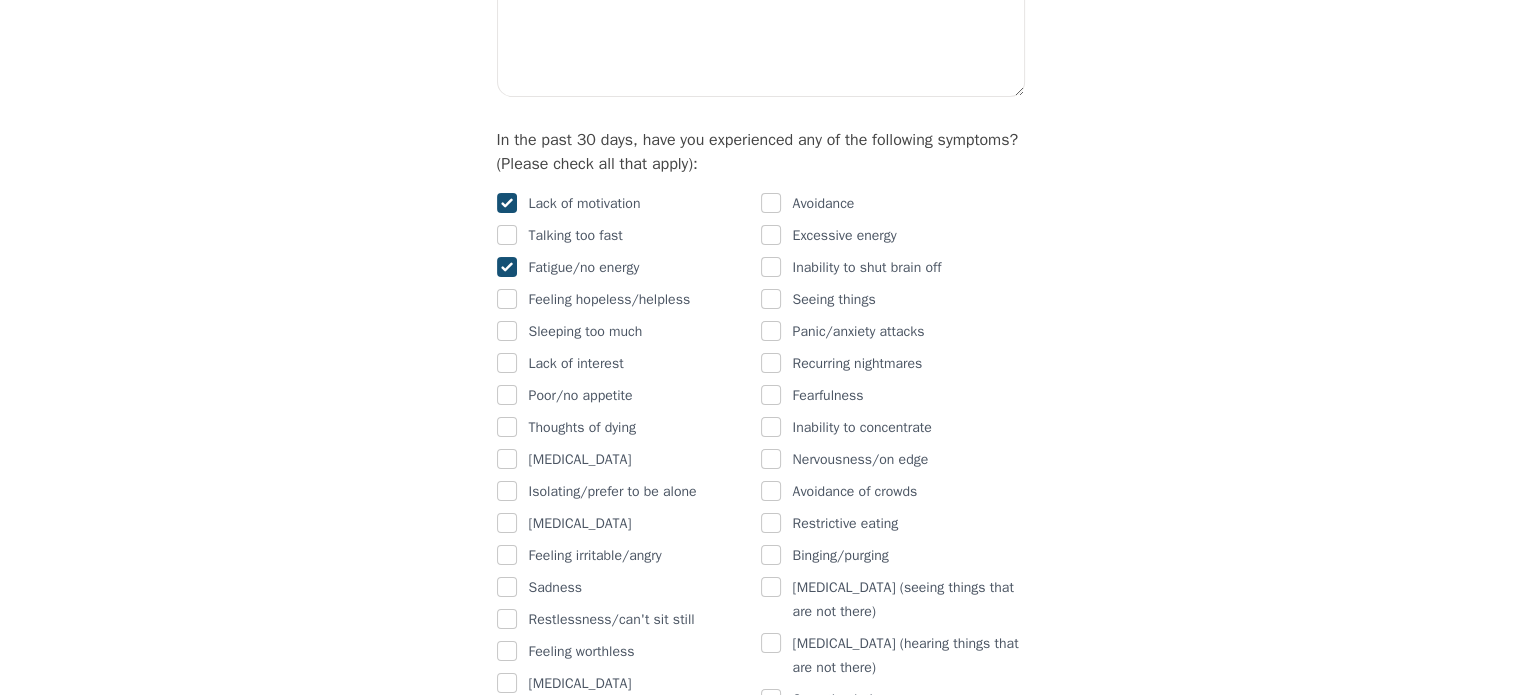 scroll, scrollTop: 1128, scrollLeft: 0, axis: vertical 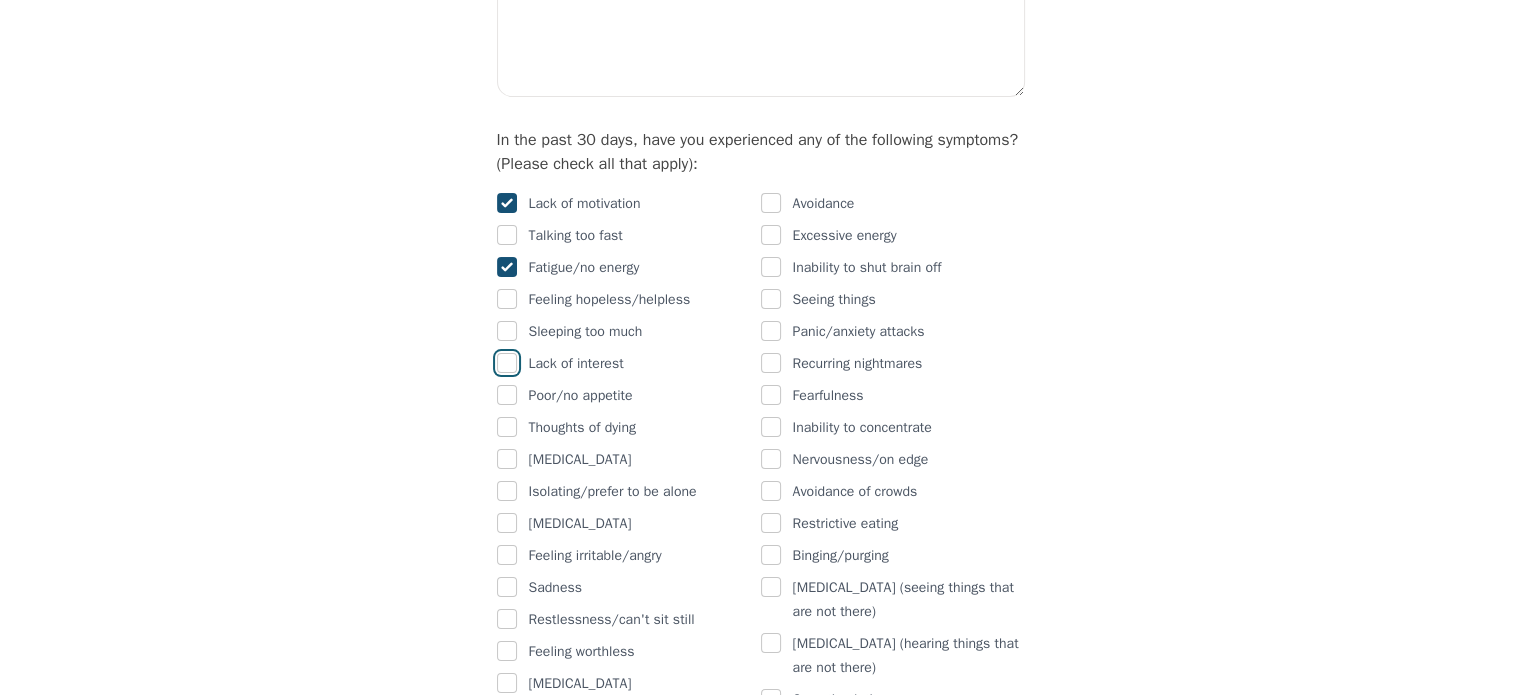 click at bounding box center [507, 363] 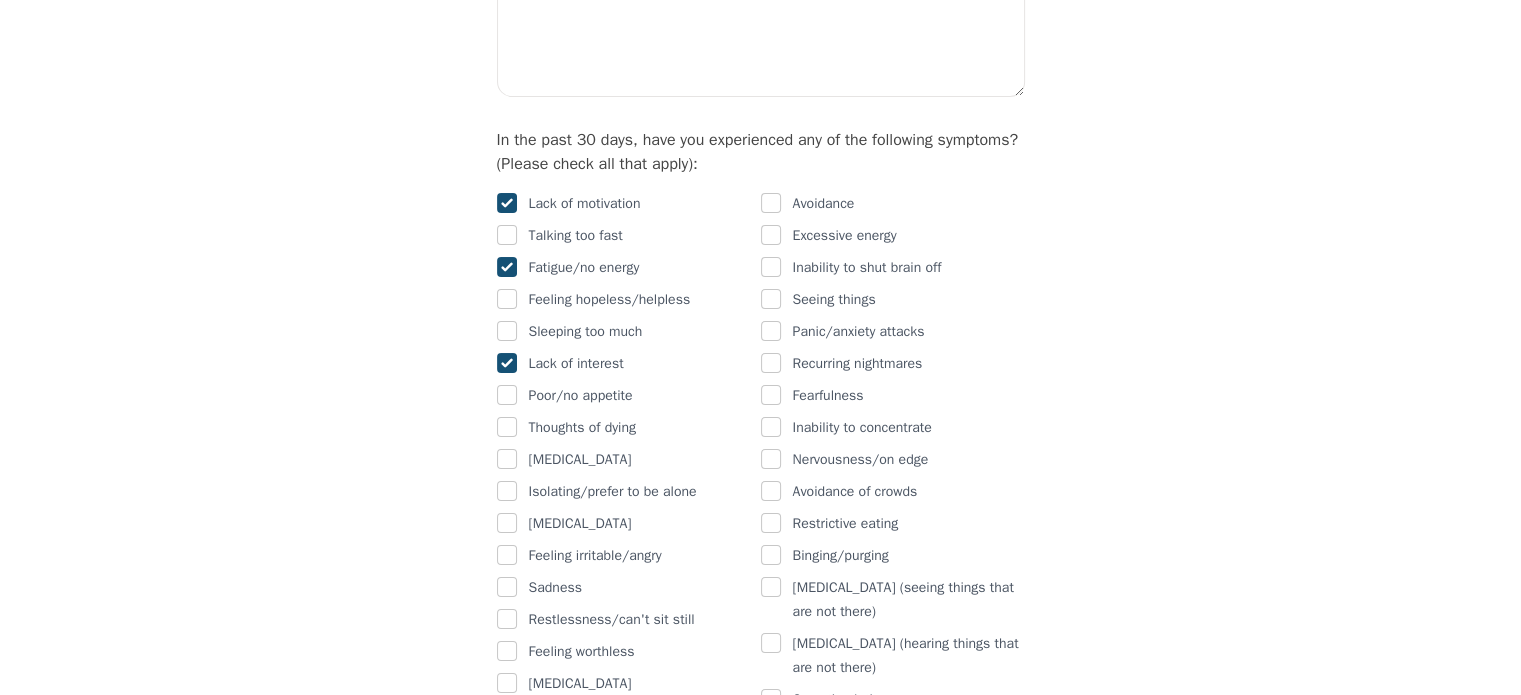 checkbox on "true" 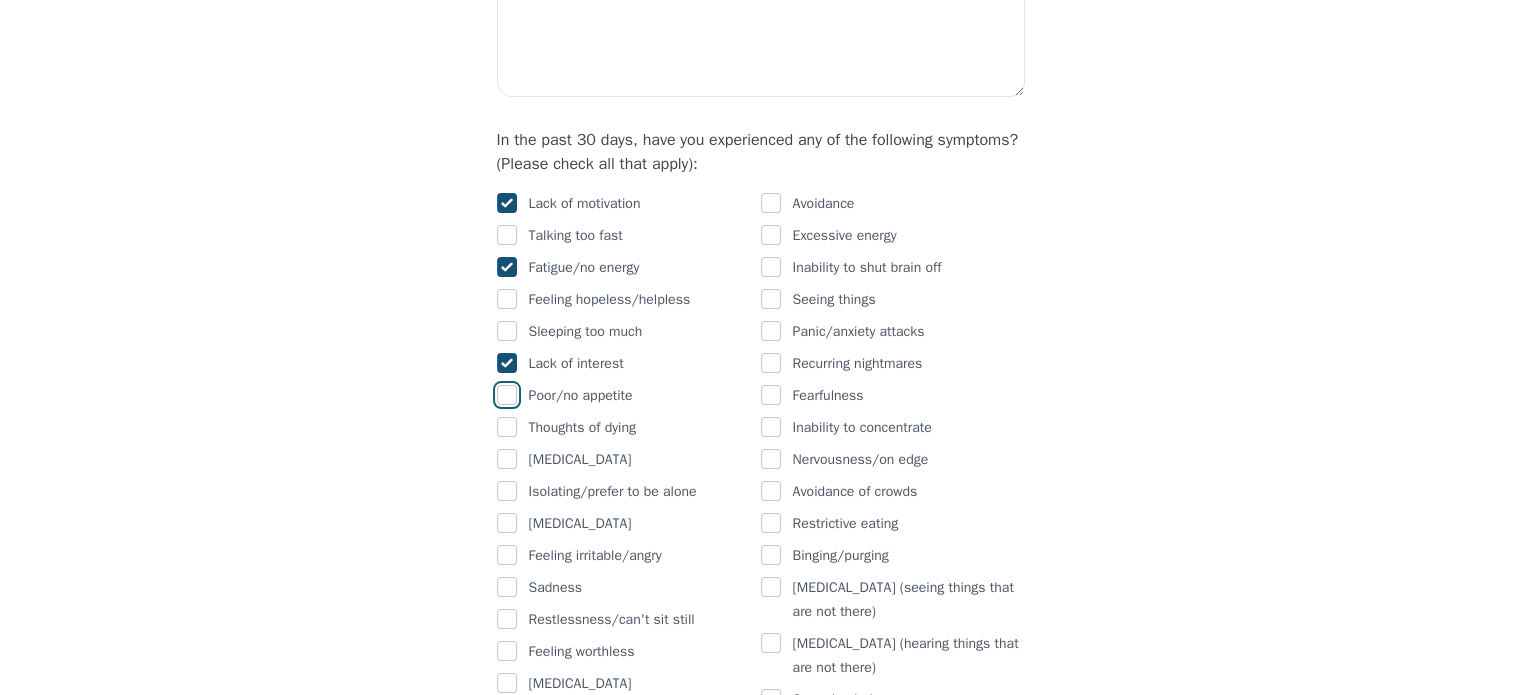 click at bounding box center (507, 395) 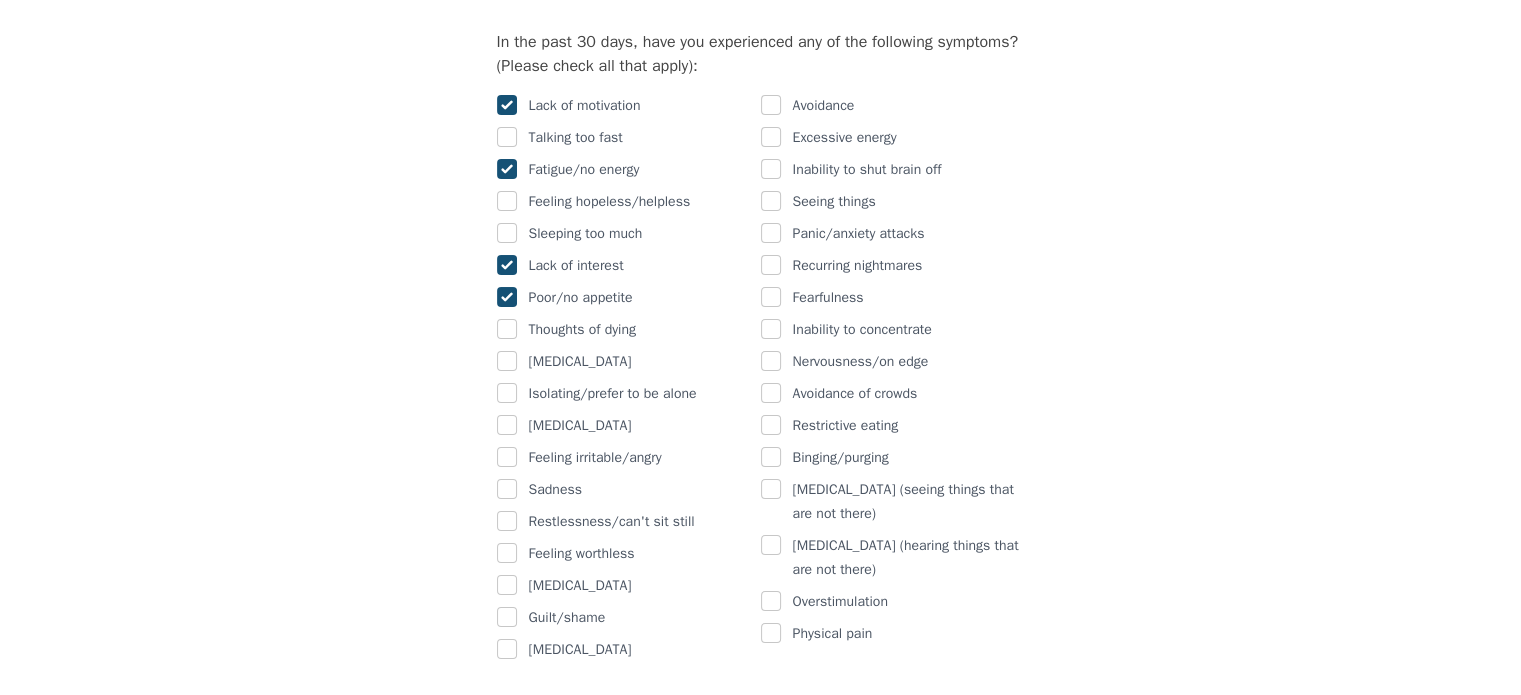 scroll, scrollTop: 1224, scrollLeft: 0, axis: vertical 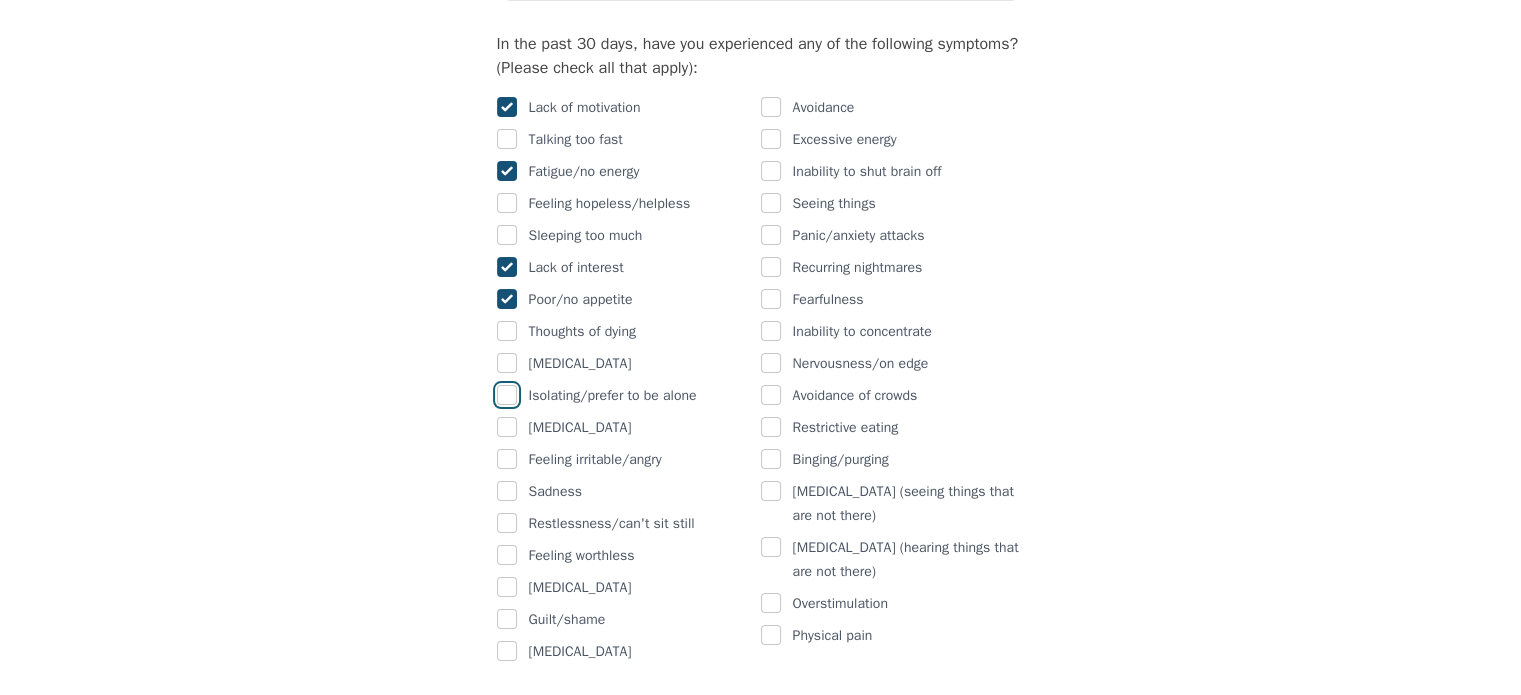 click at bounding box center (507, 395) 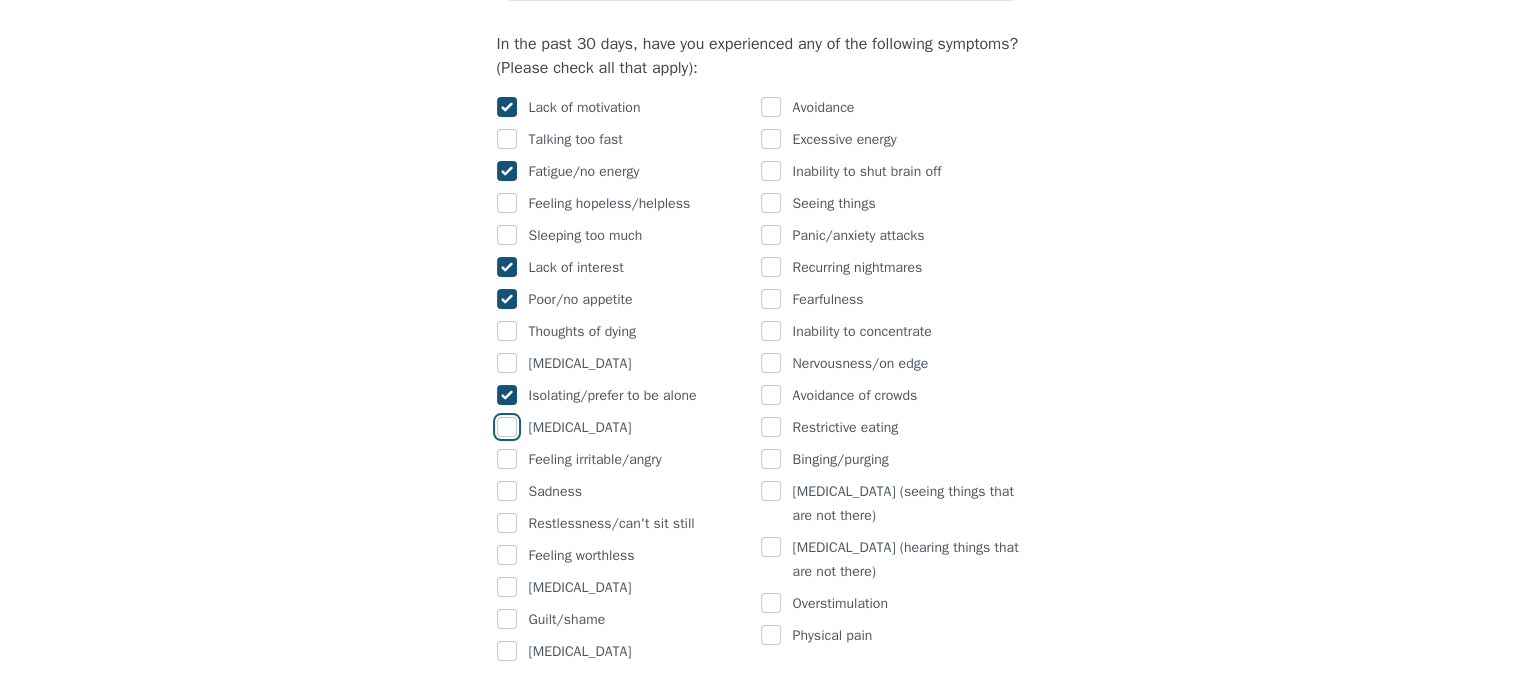 click at bounding box center [507, 427] 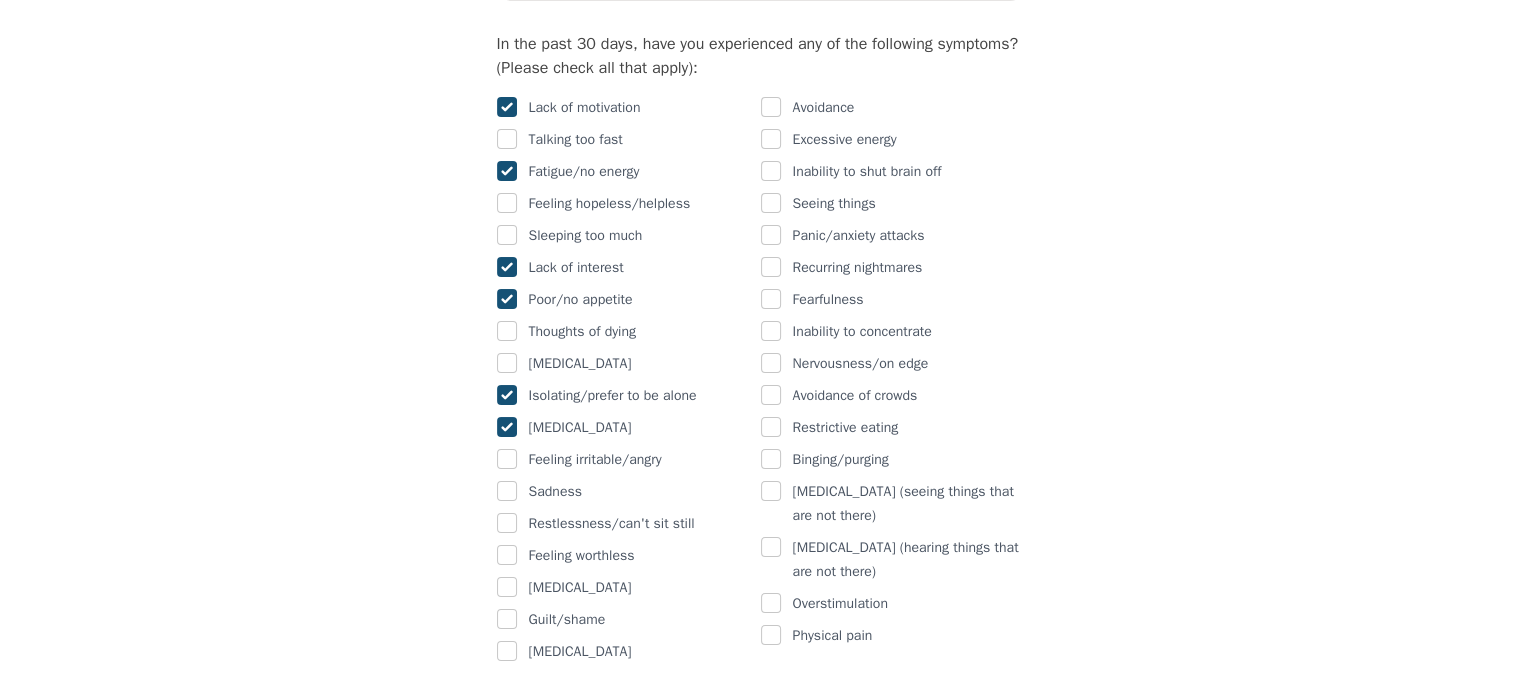 checkbox on "true" 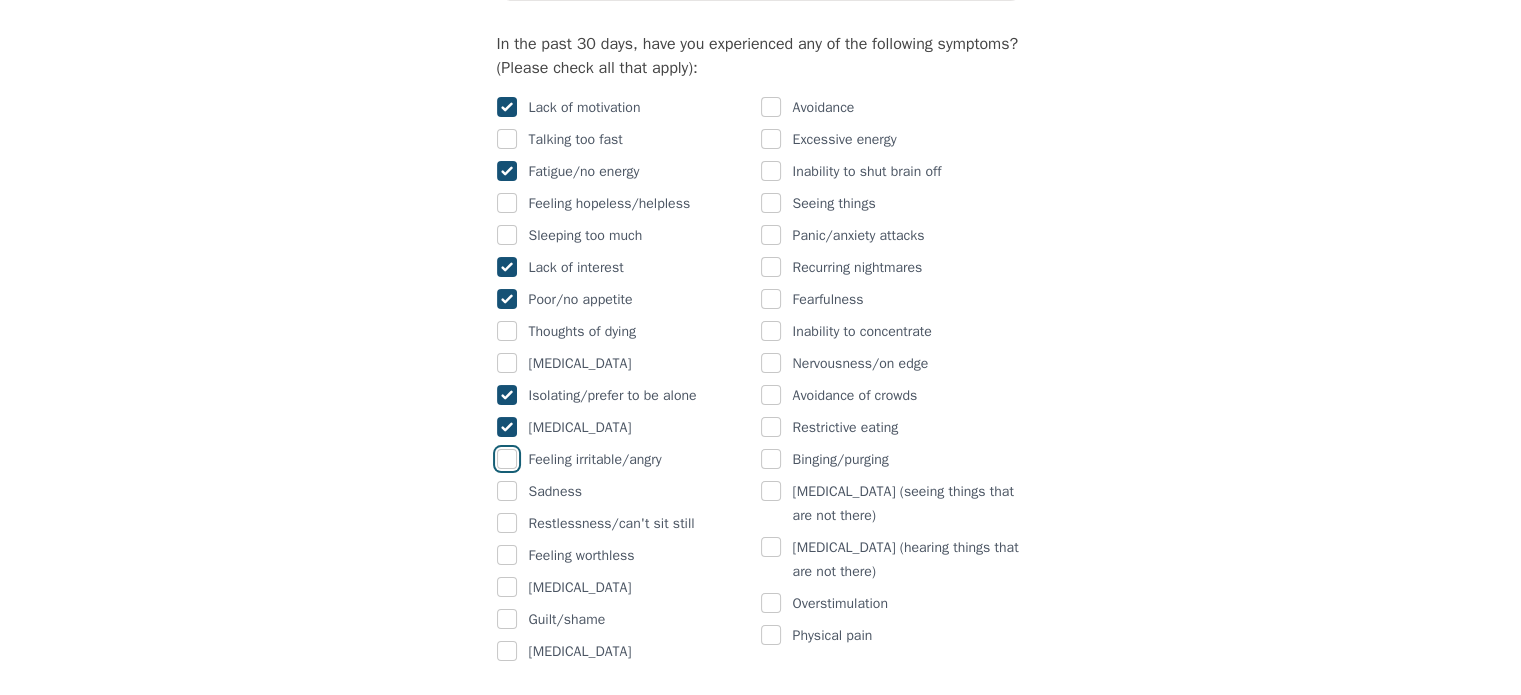 click at bounding box center [507, 459] 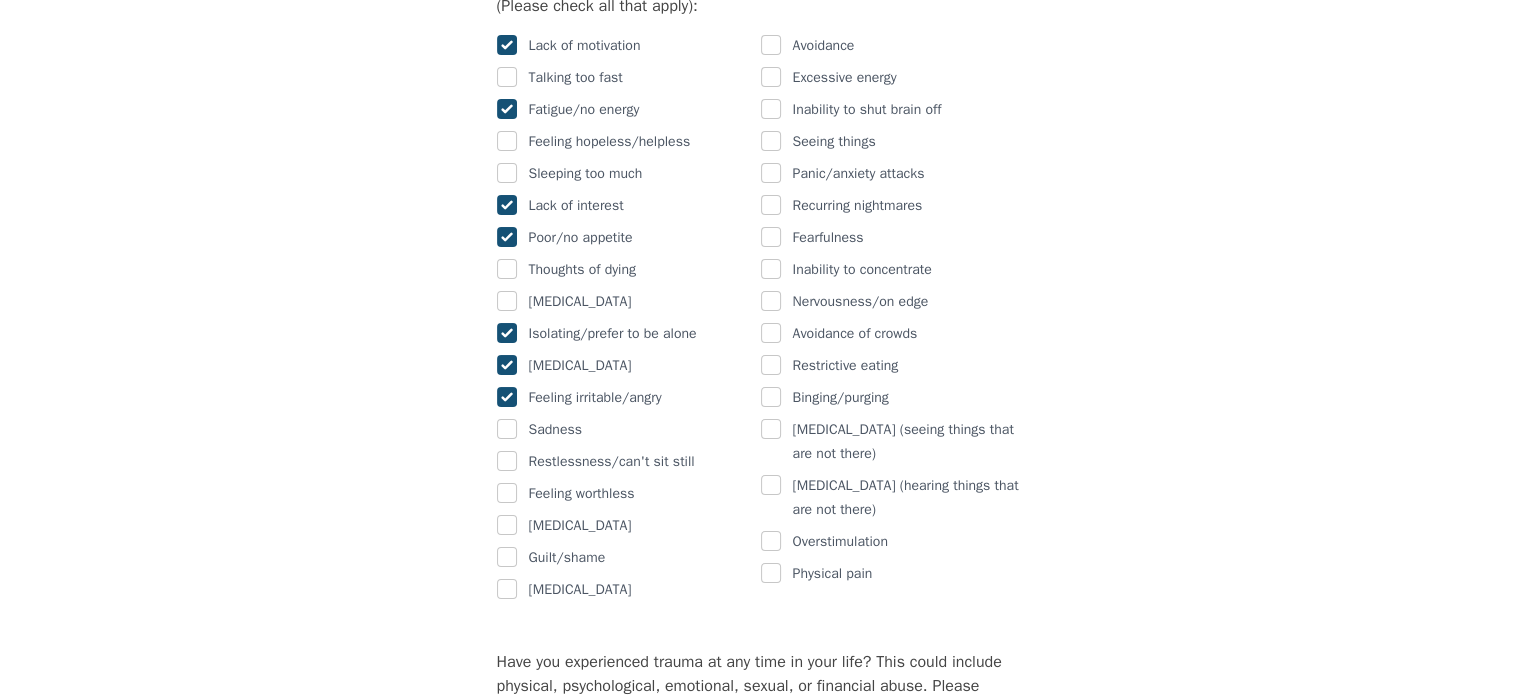 scroll, scrollTop: 1288, scrollLeft: 0, axis: vertical 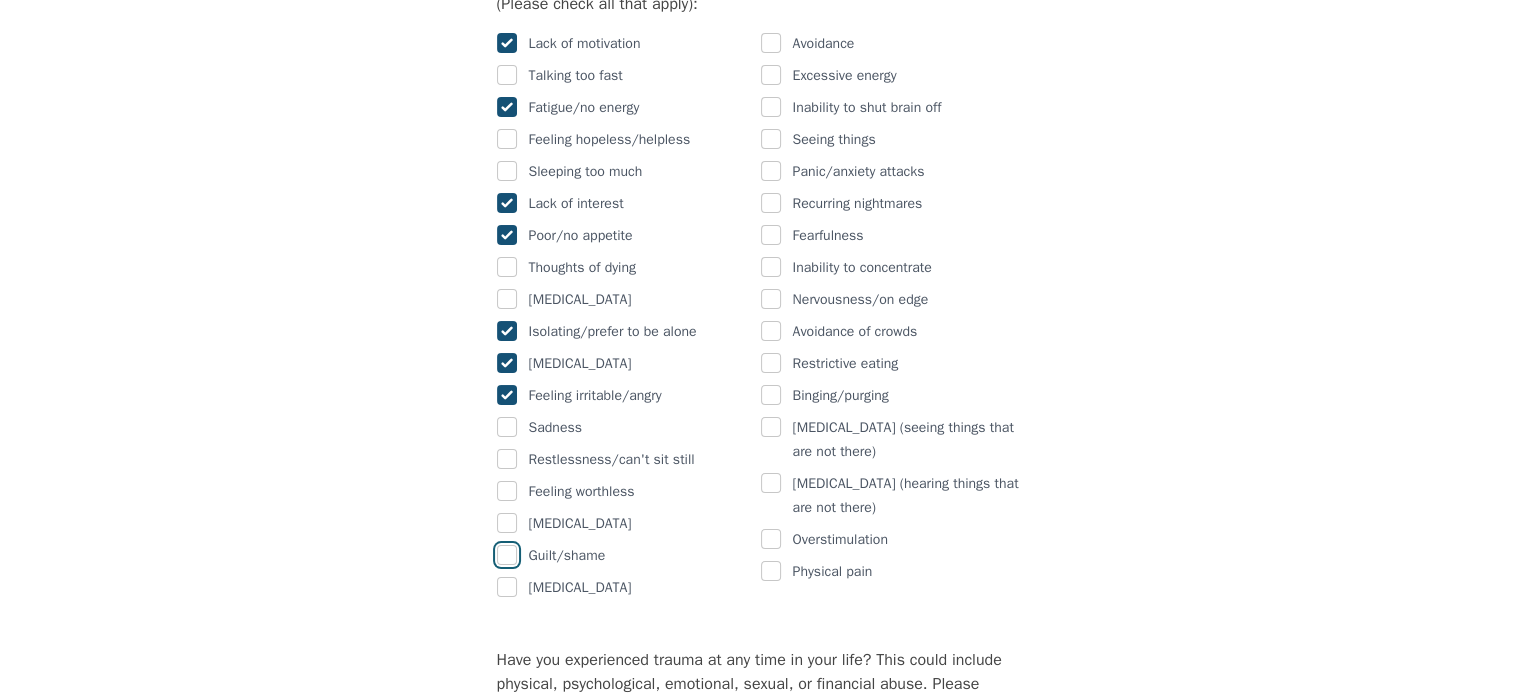 click at bounding box center [507, 555] 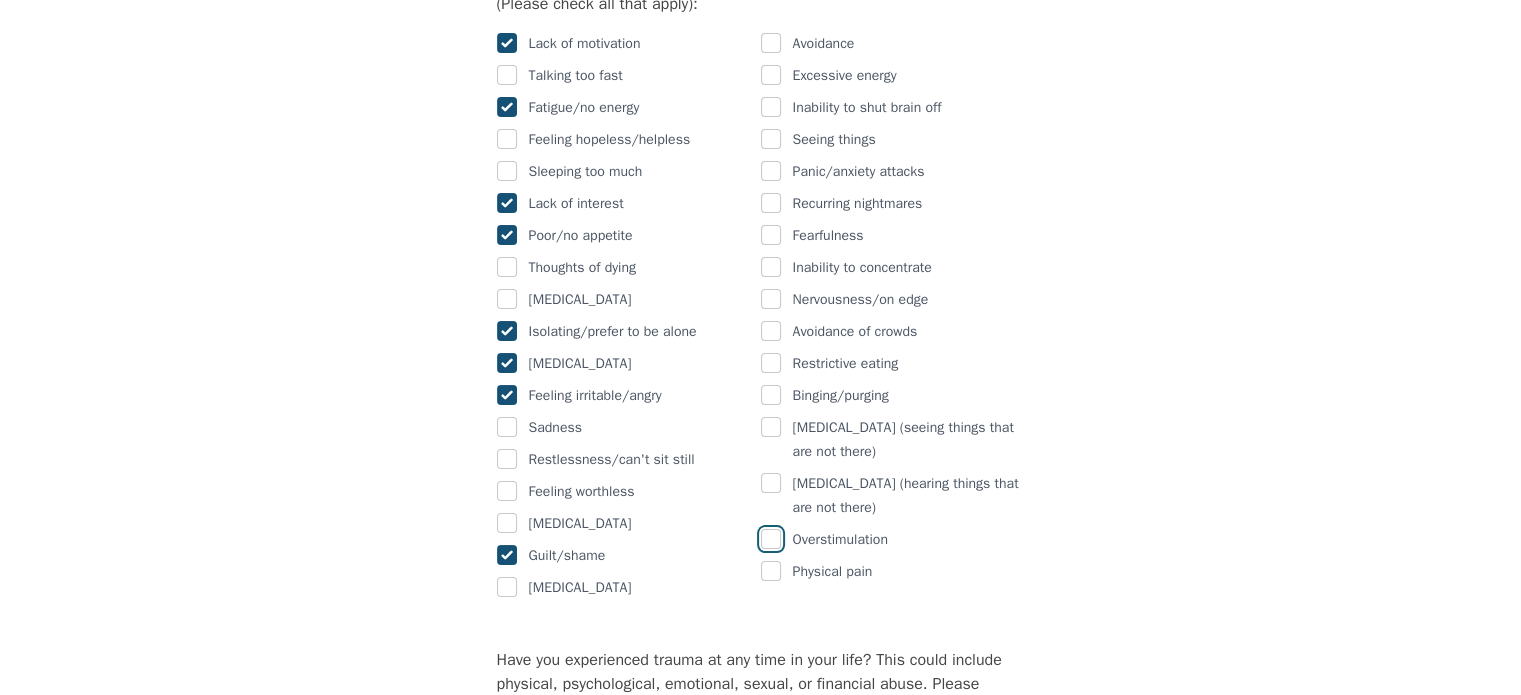 click at bounding box center (771, 539) 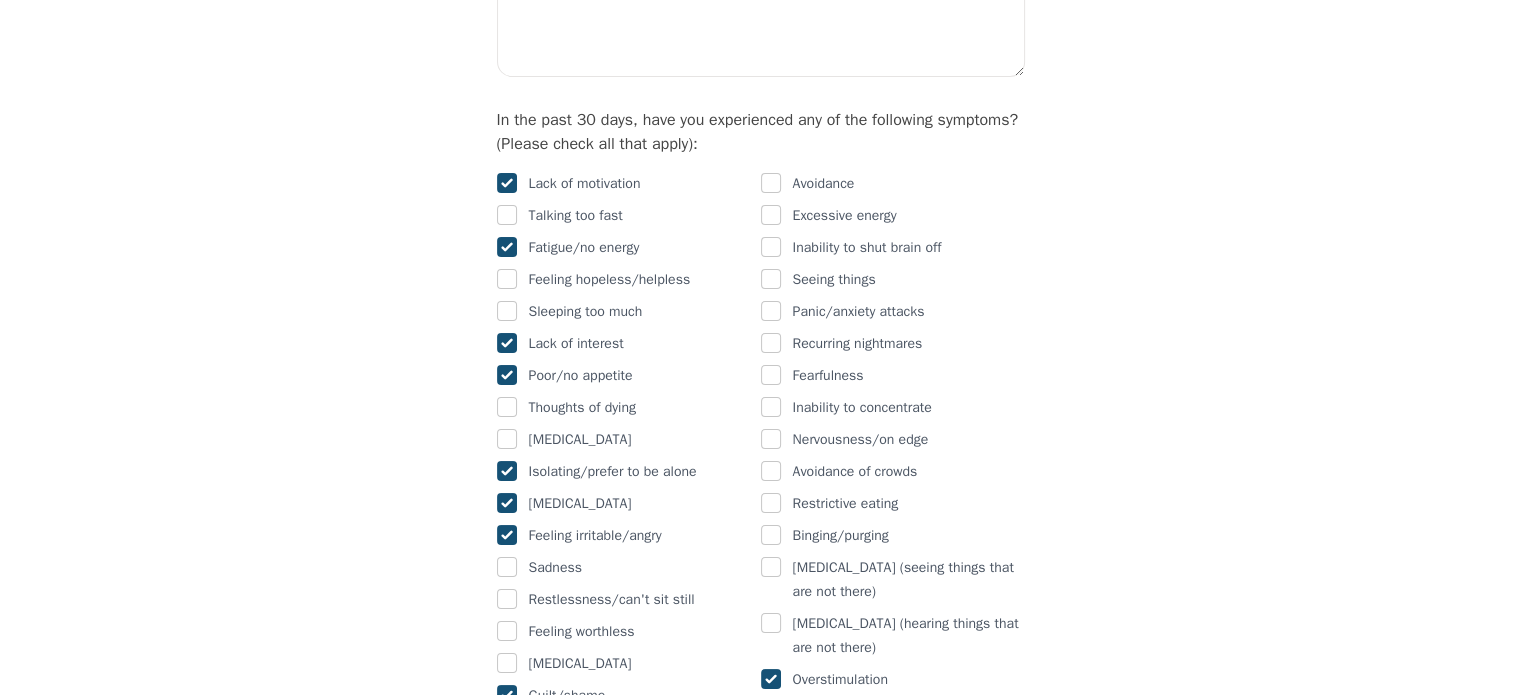 scroll, scrollTop: 1106, scrollLeft: 0, axis: vertical 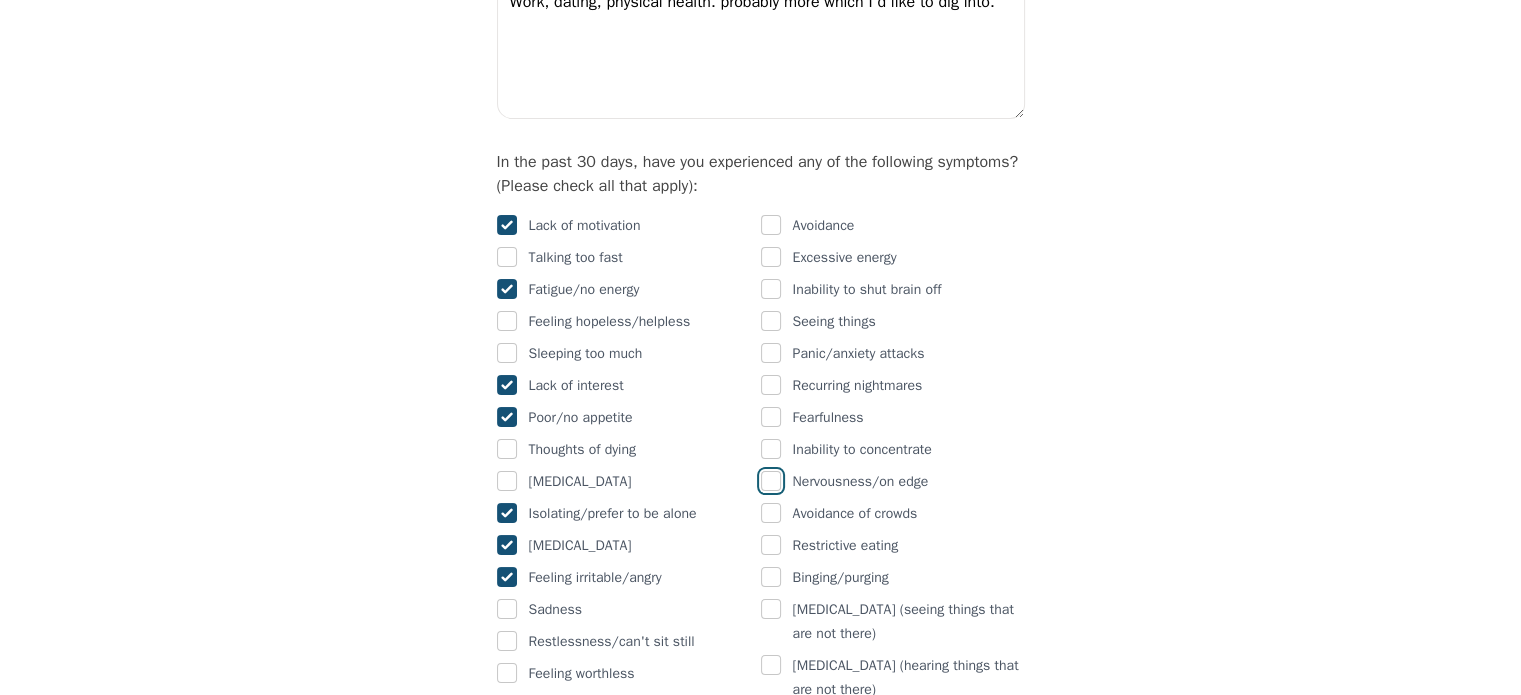 click at bounding box center (771, 481) 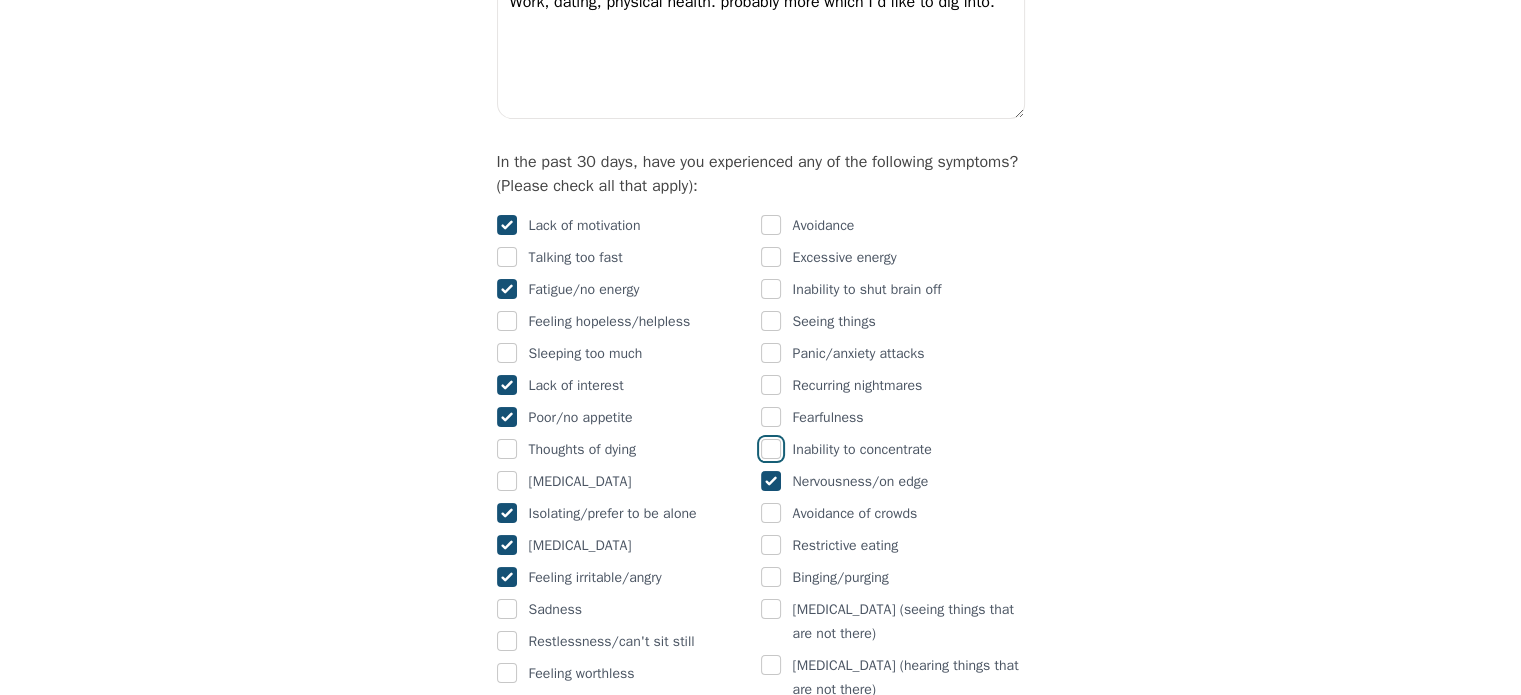 click at bounding box center [771, 449] 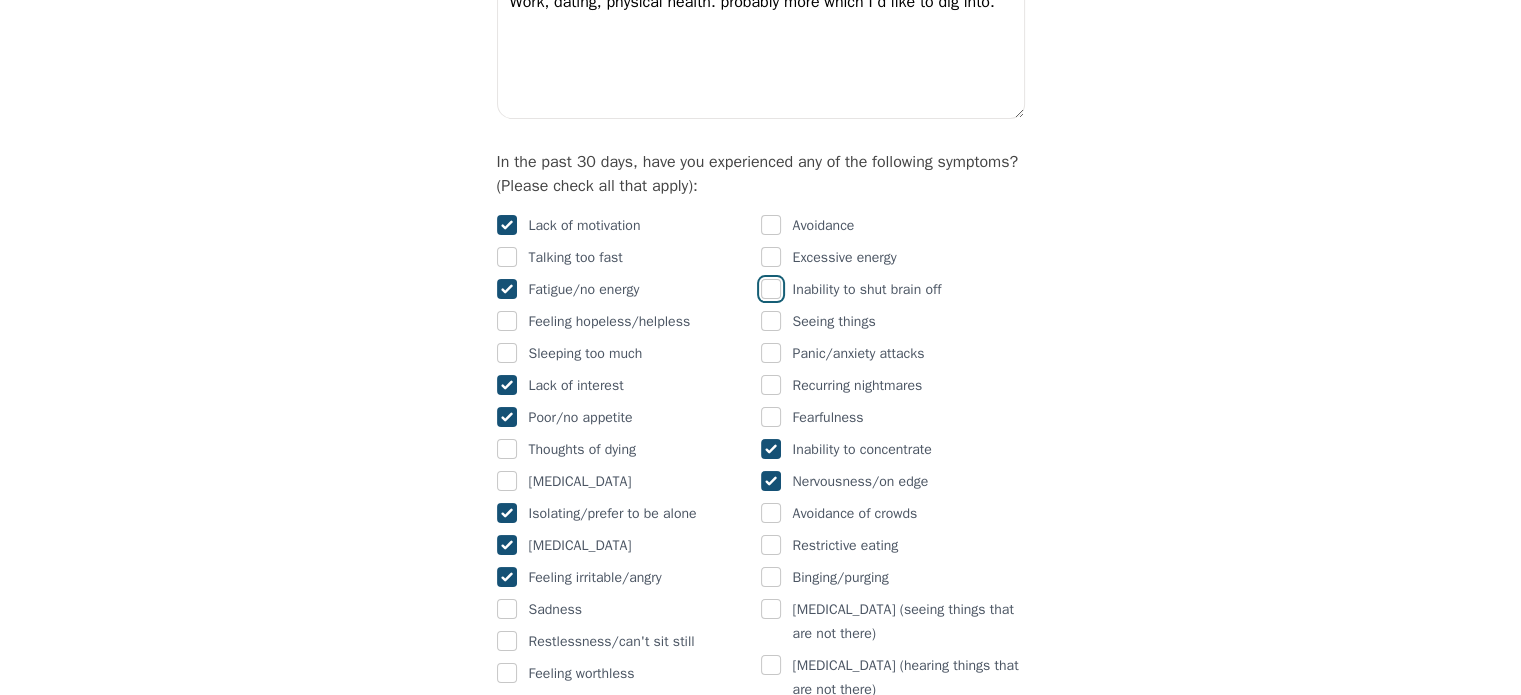 click at bounding box center [771, 289] 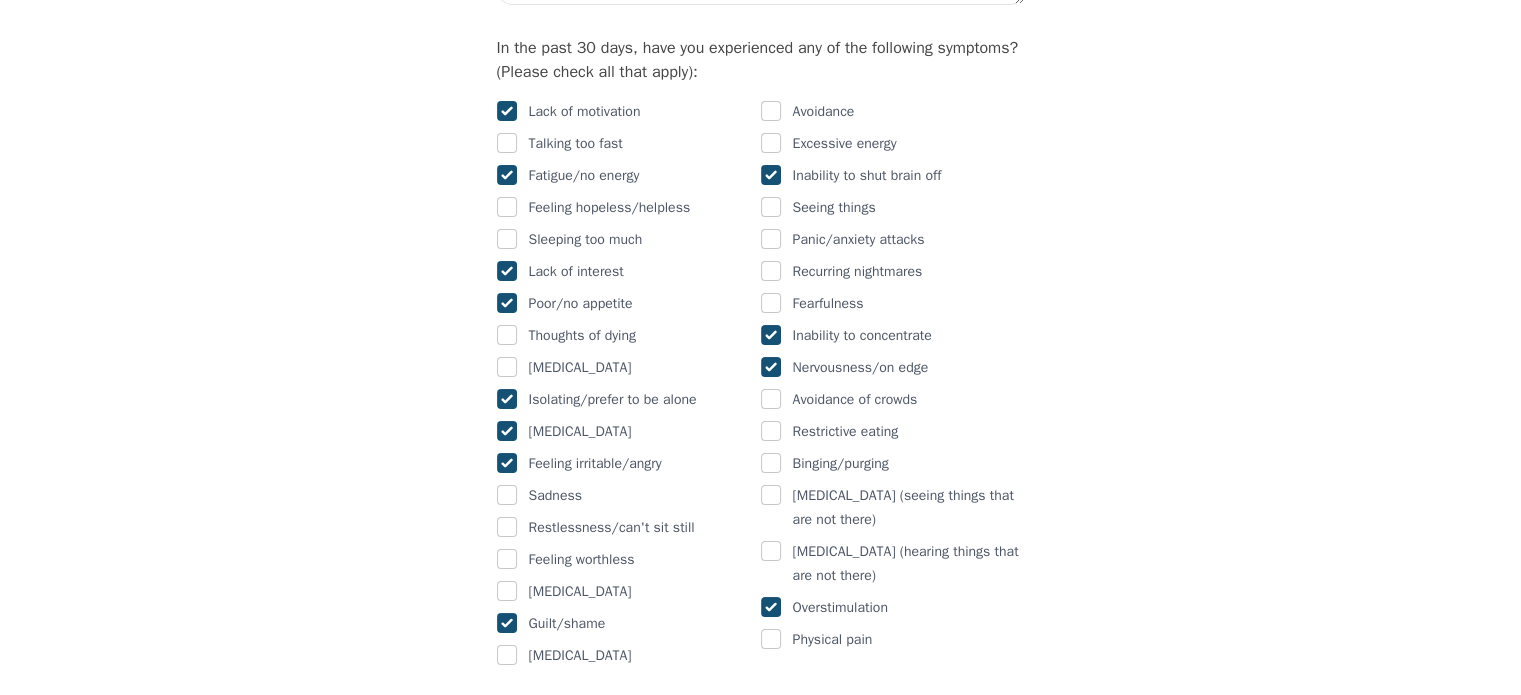 scroll, scrollTop: 1219, scrollLeft: 0, axis: vertical 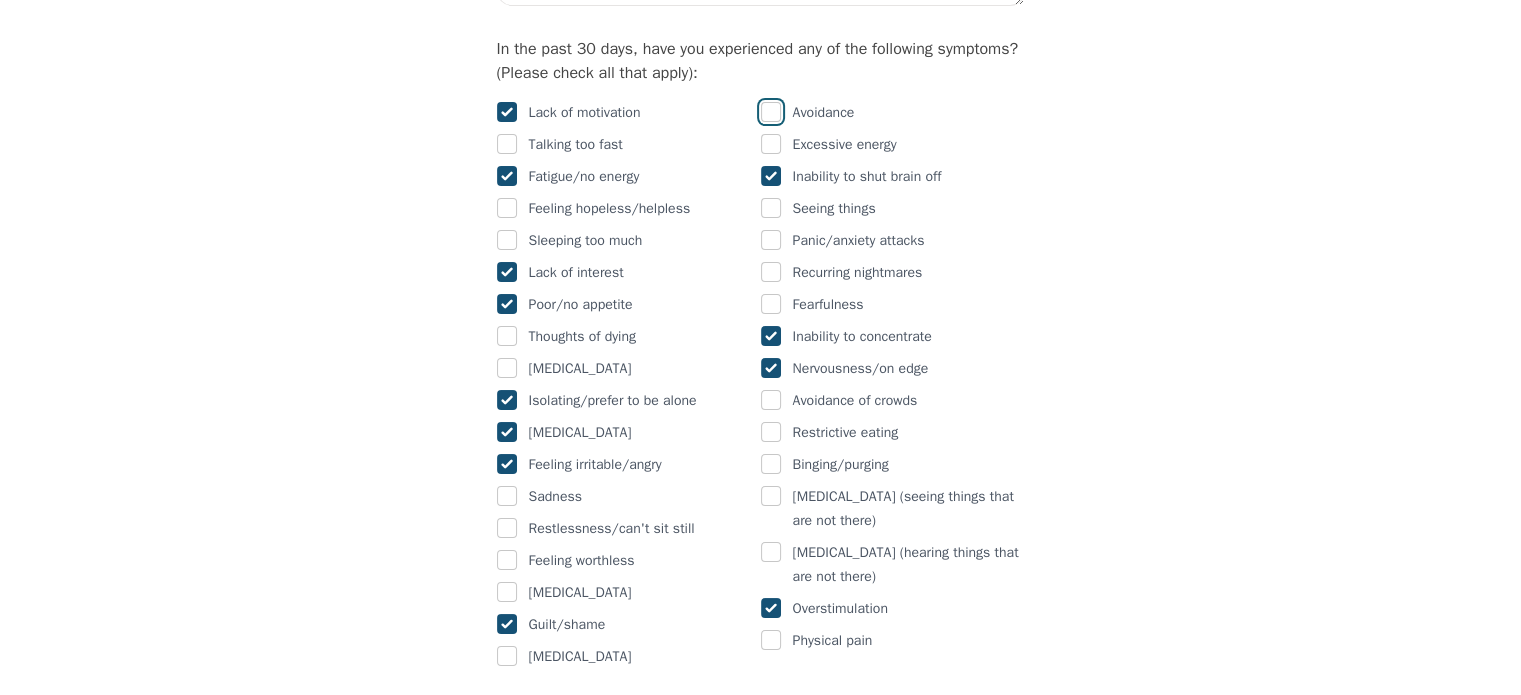 click at bounding box center [771, 112] 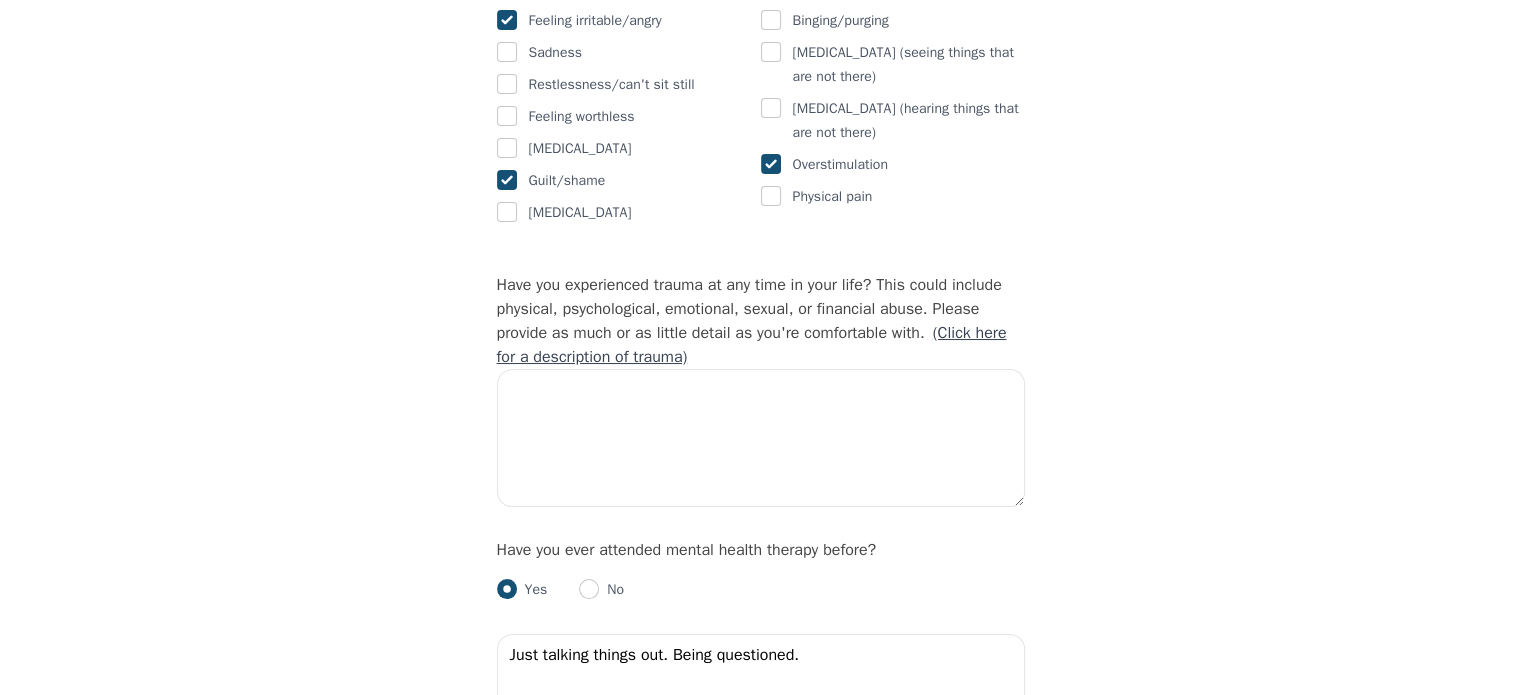 scroll, scrollTop: 1742, scrollLeft: 0, axis: vertical 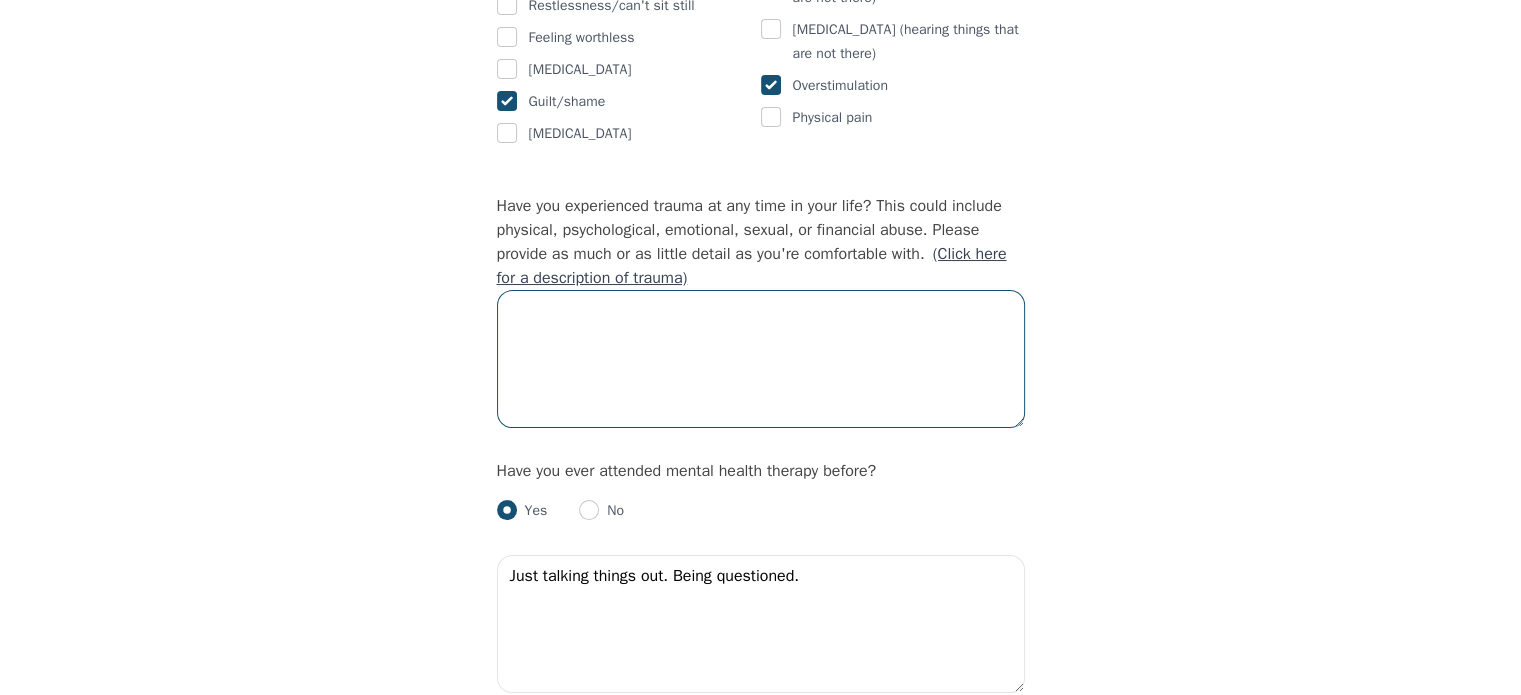 click at bounding box center (761, 359) 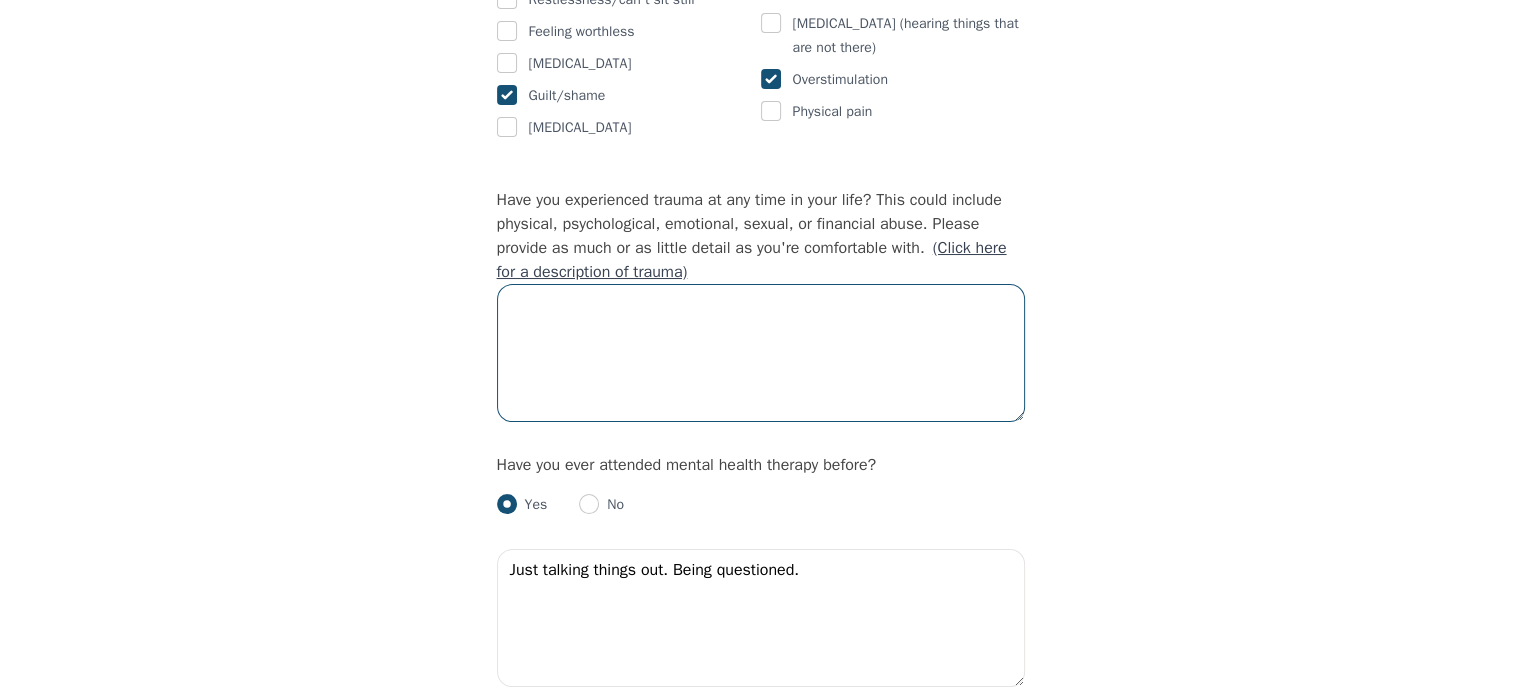 click at bounding box center [761, 353] 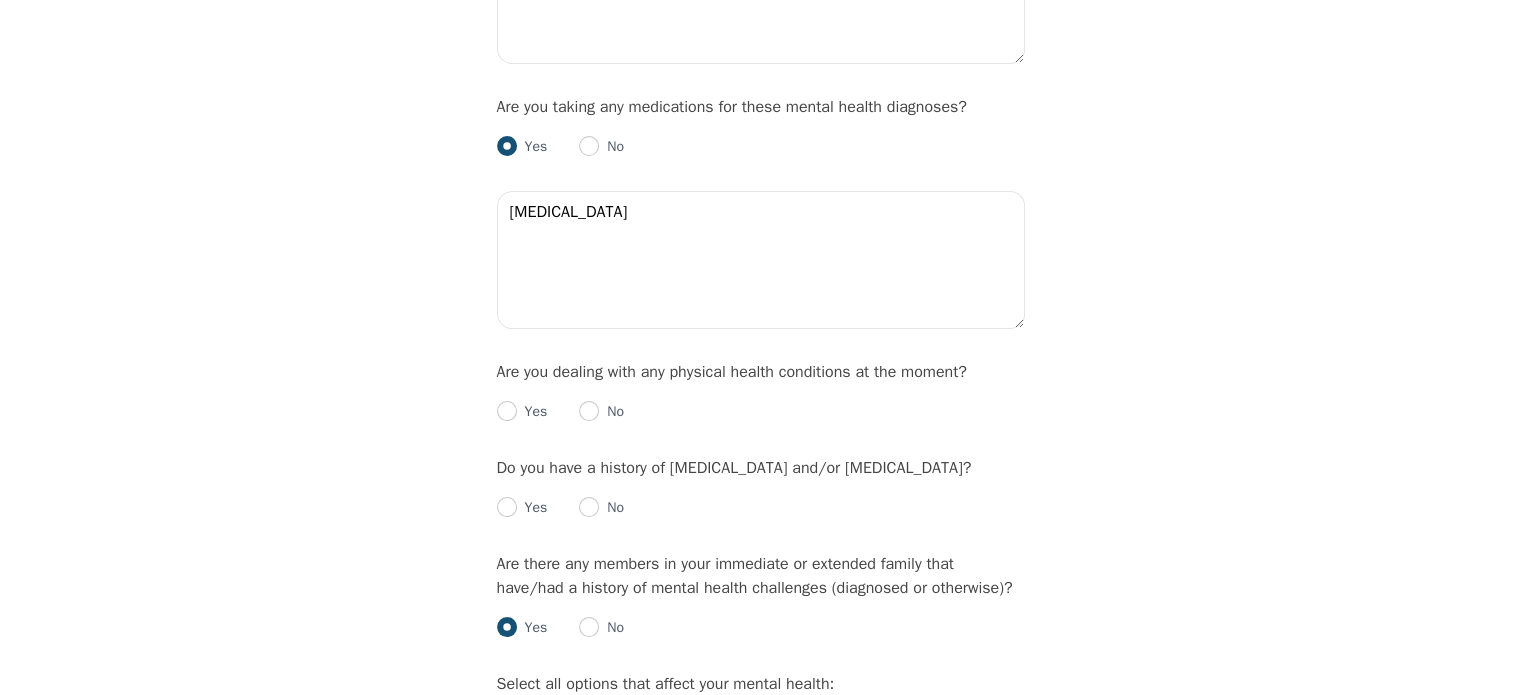 scroll, scrollTop: 2636, scrollLeft: 0, axis: vertical 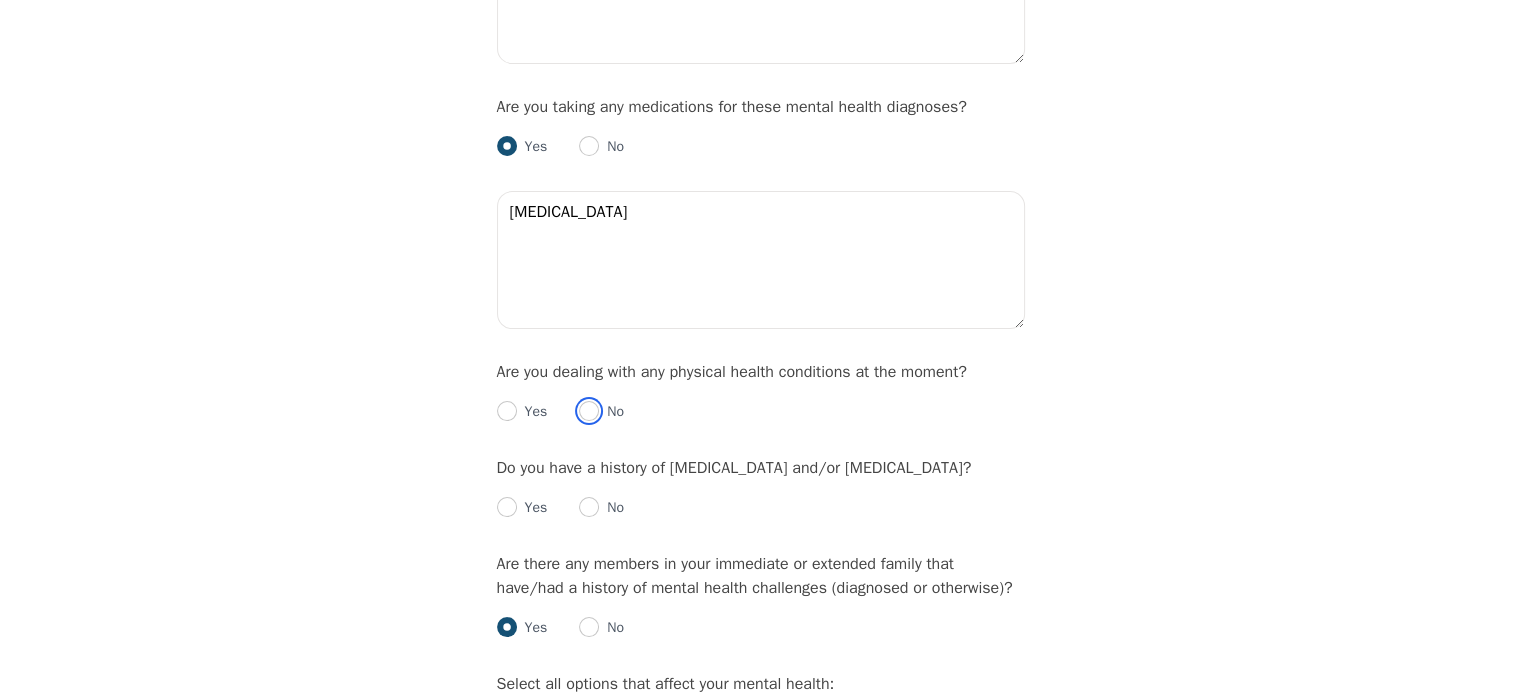 click at bounding box center (589, 411) 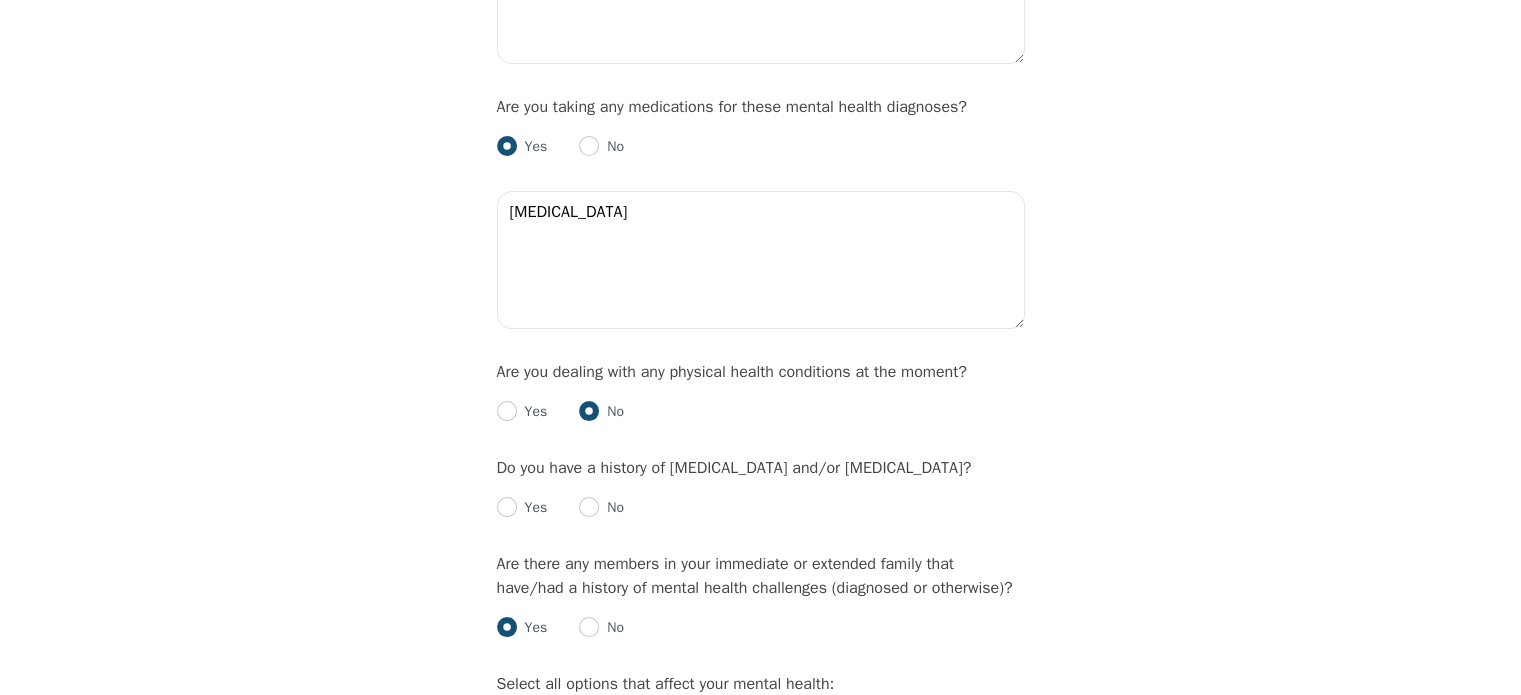 radio on "true" 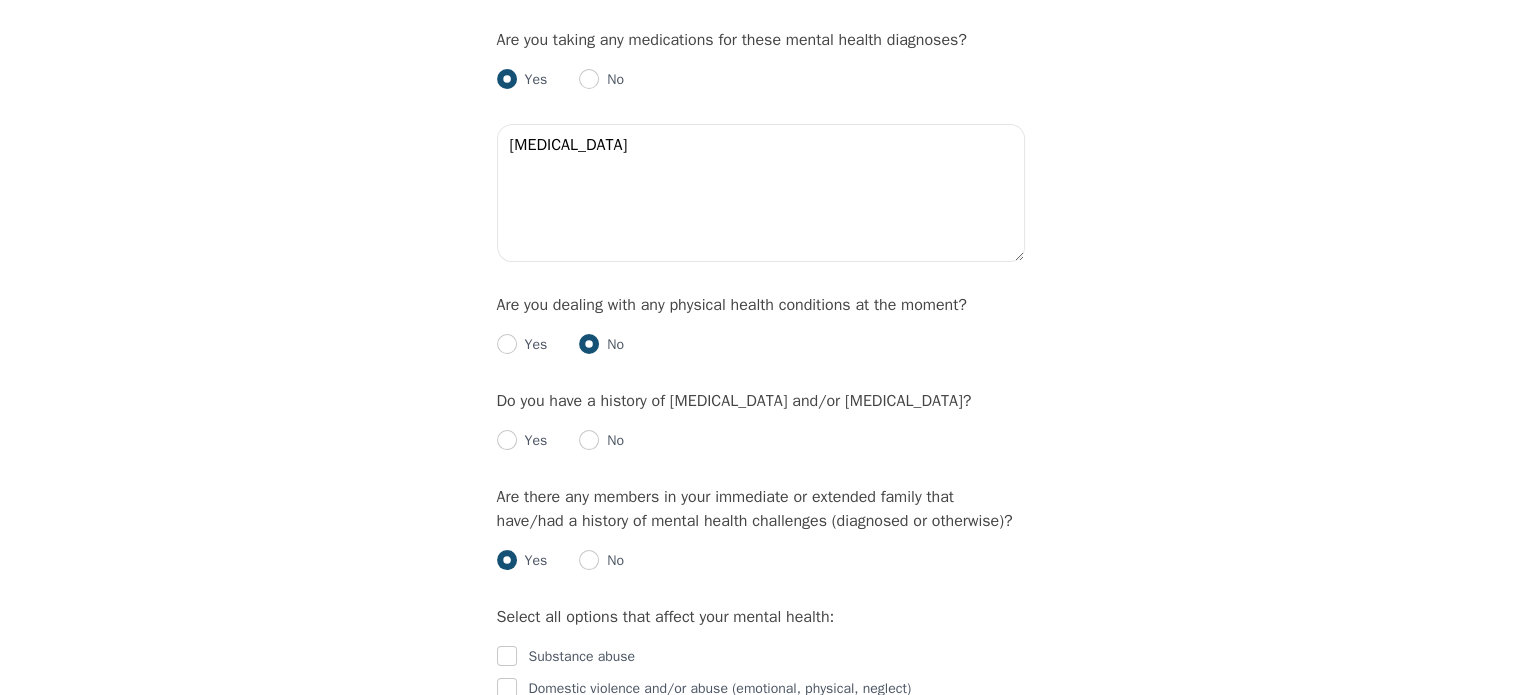 scroll, scrollTop: 2704, scrollLeft: 0, axis: vertical 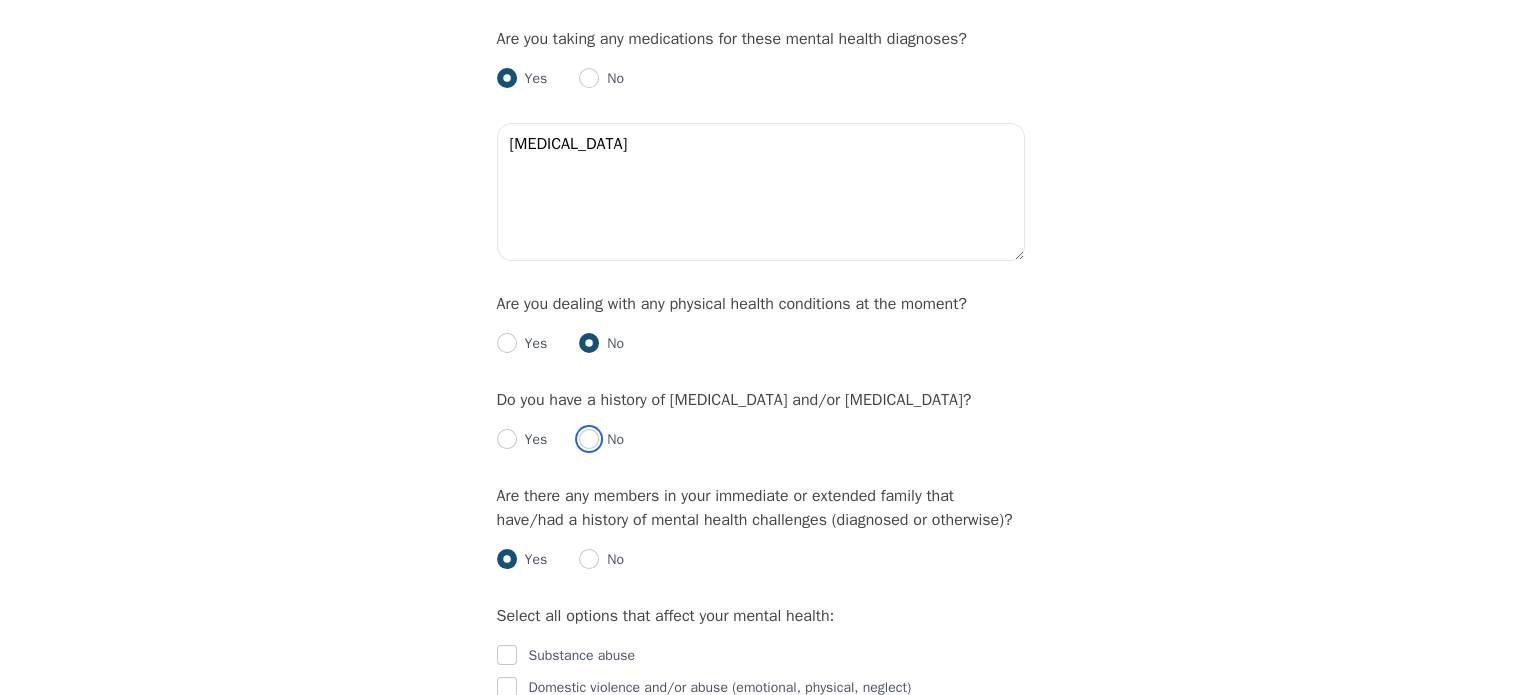 click at bounding box center (589, 439) 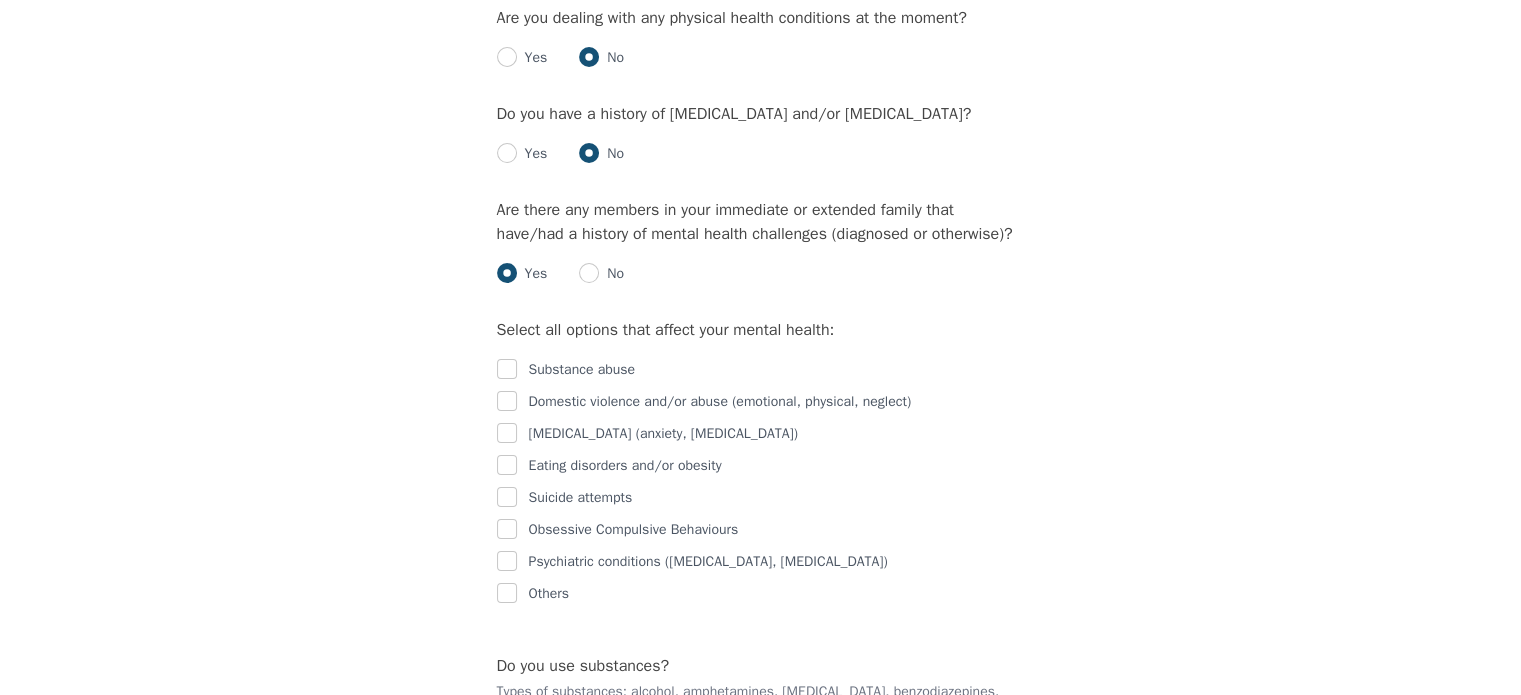 scroll, scrollTop: 3024, scrollLeft: 0, axis: vertical 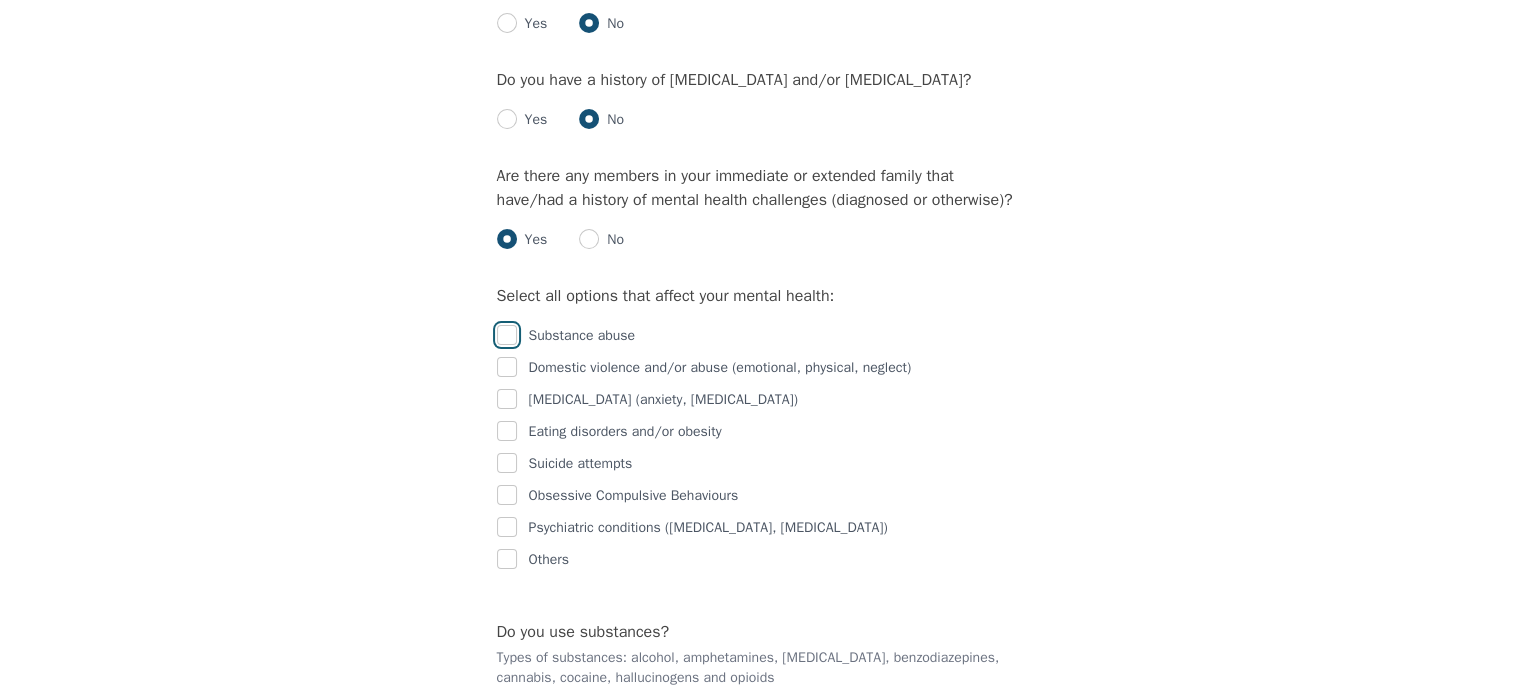 click at bounding box center [507, 335] 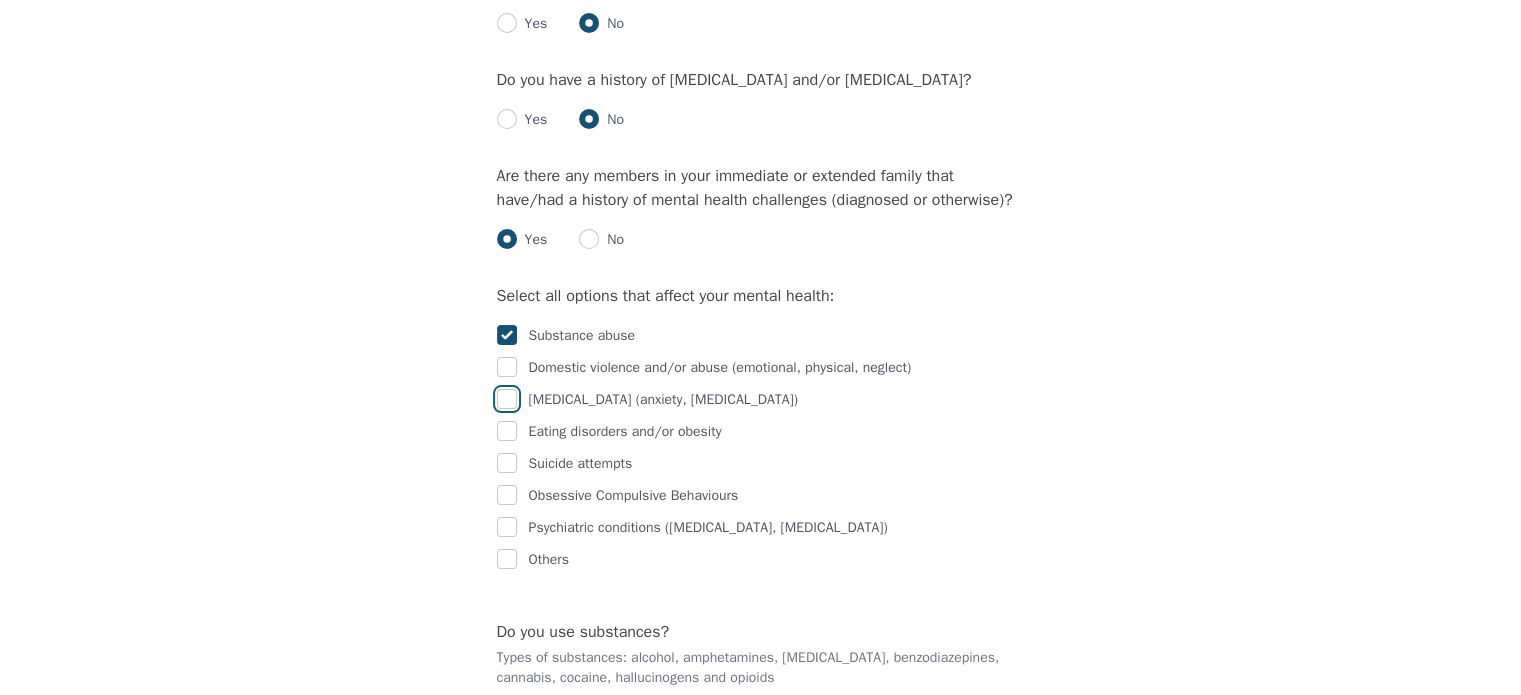 click at bounding box center (507, 399) 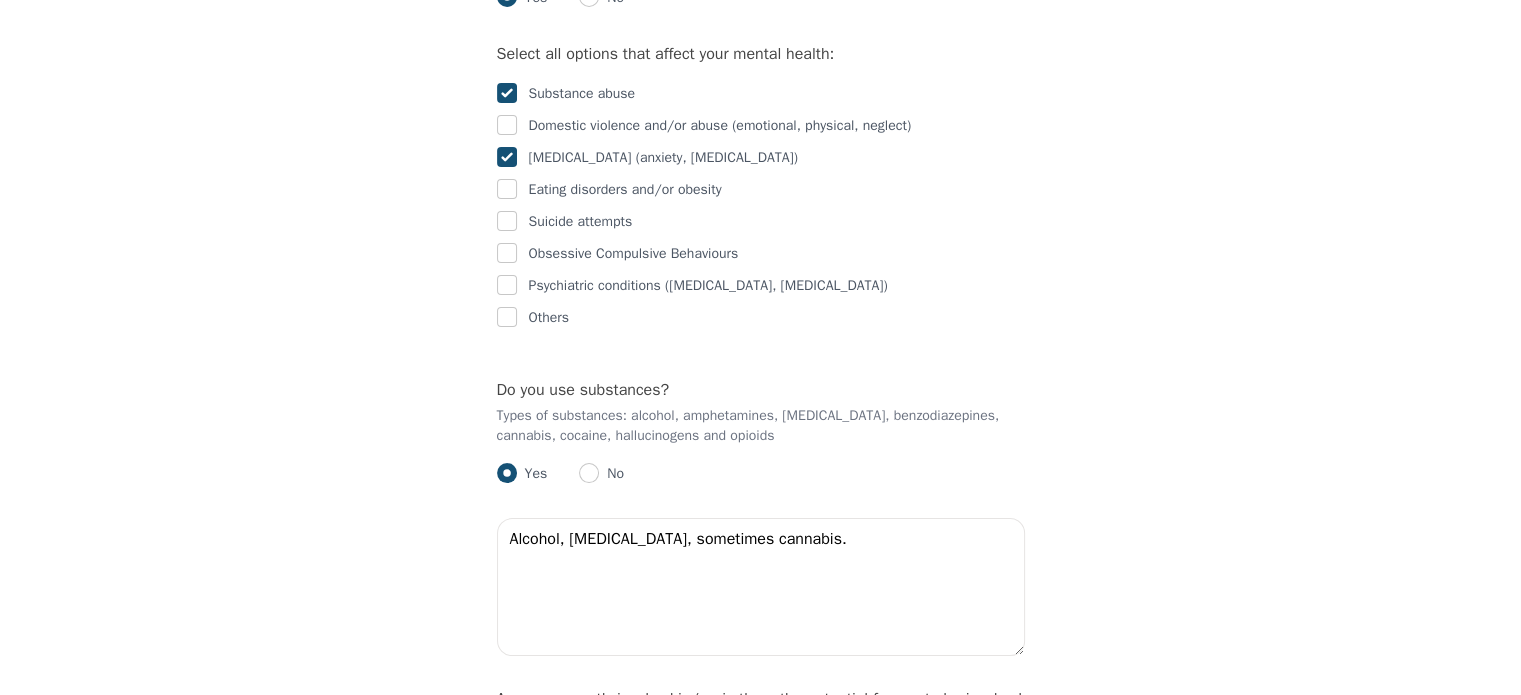 scroll, scrollTop: 3334, scrollLeft: 0, axis: vertical 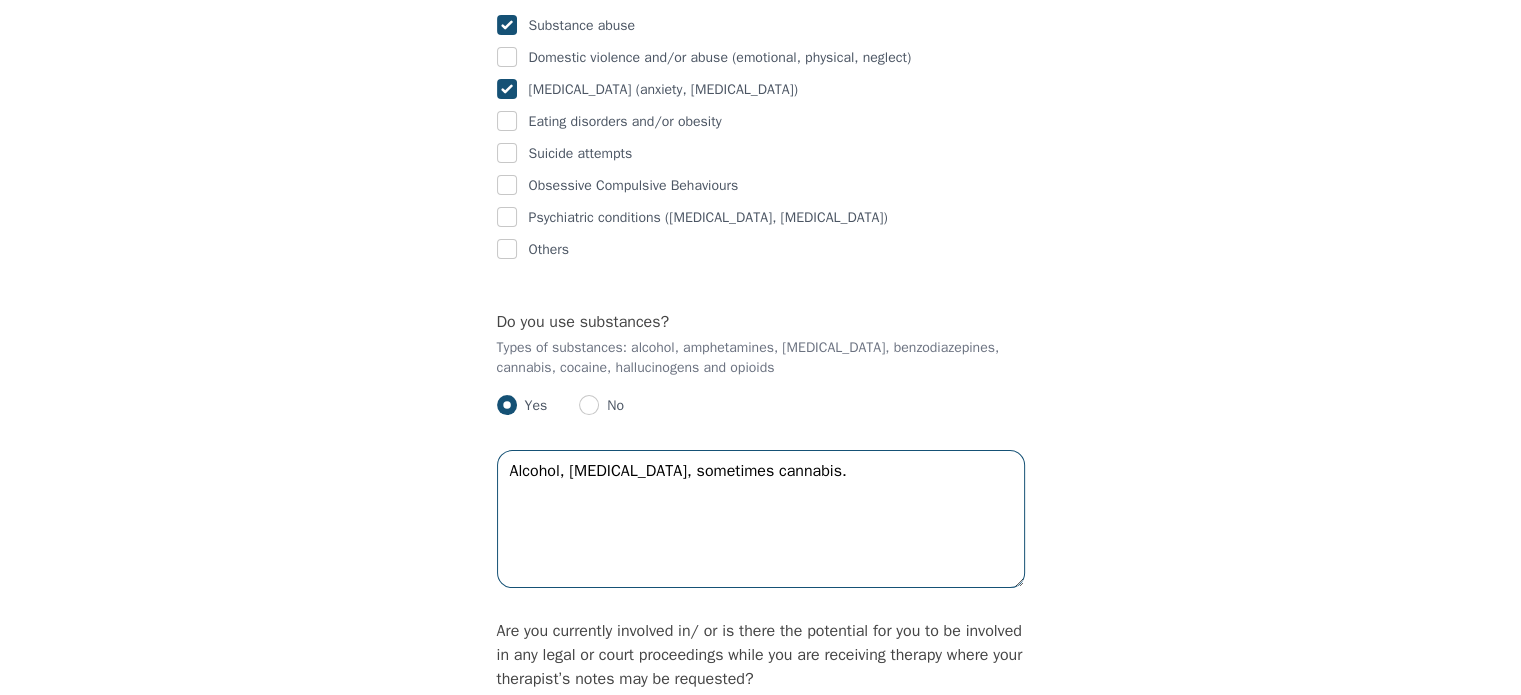 click on "Alcohol, nicotine, sometimes cannabis." at bounding box center [761, 519] 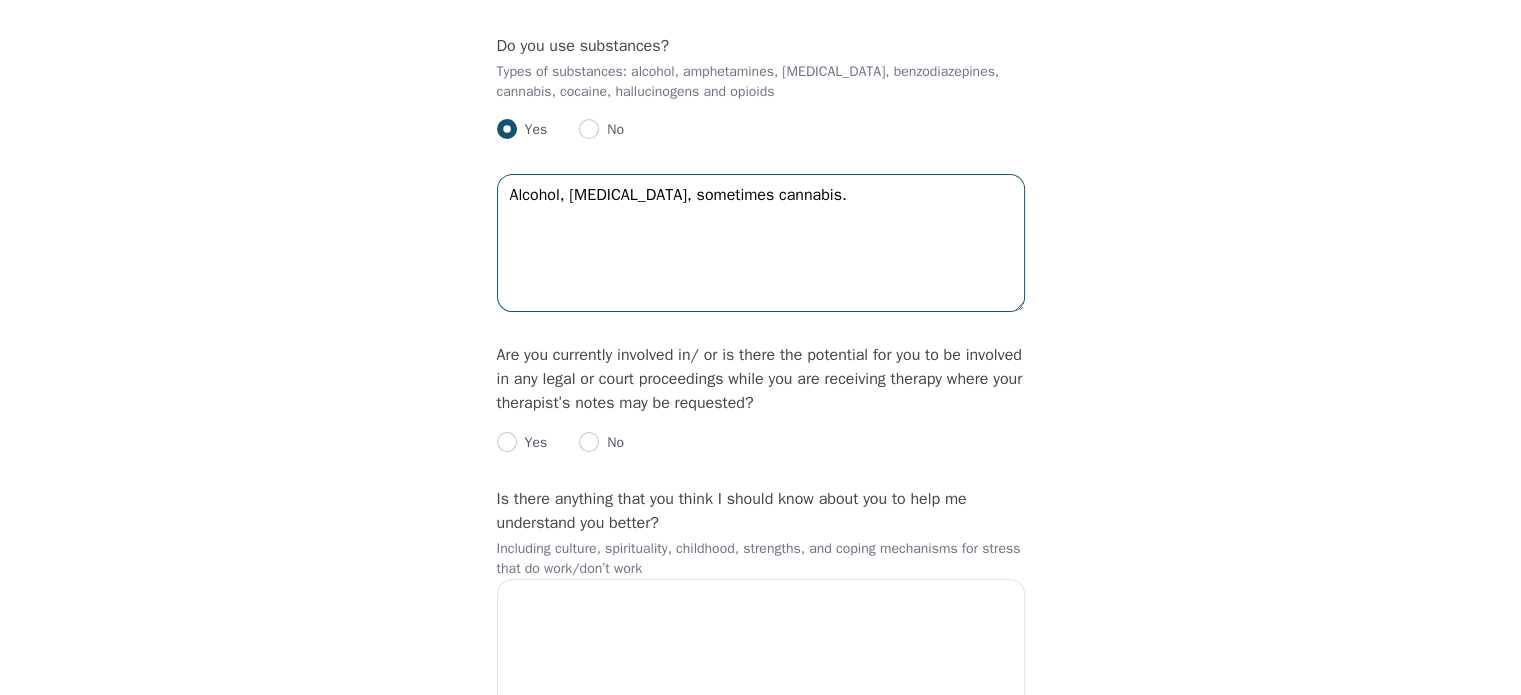 scroll, scrollTop: 3611, scrollLeft: 0, axis: vertical 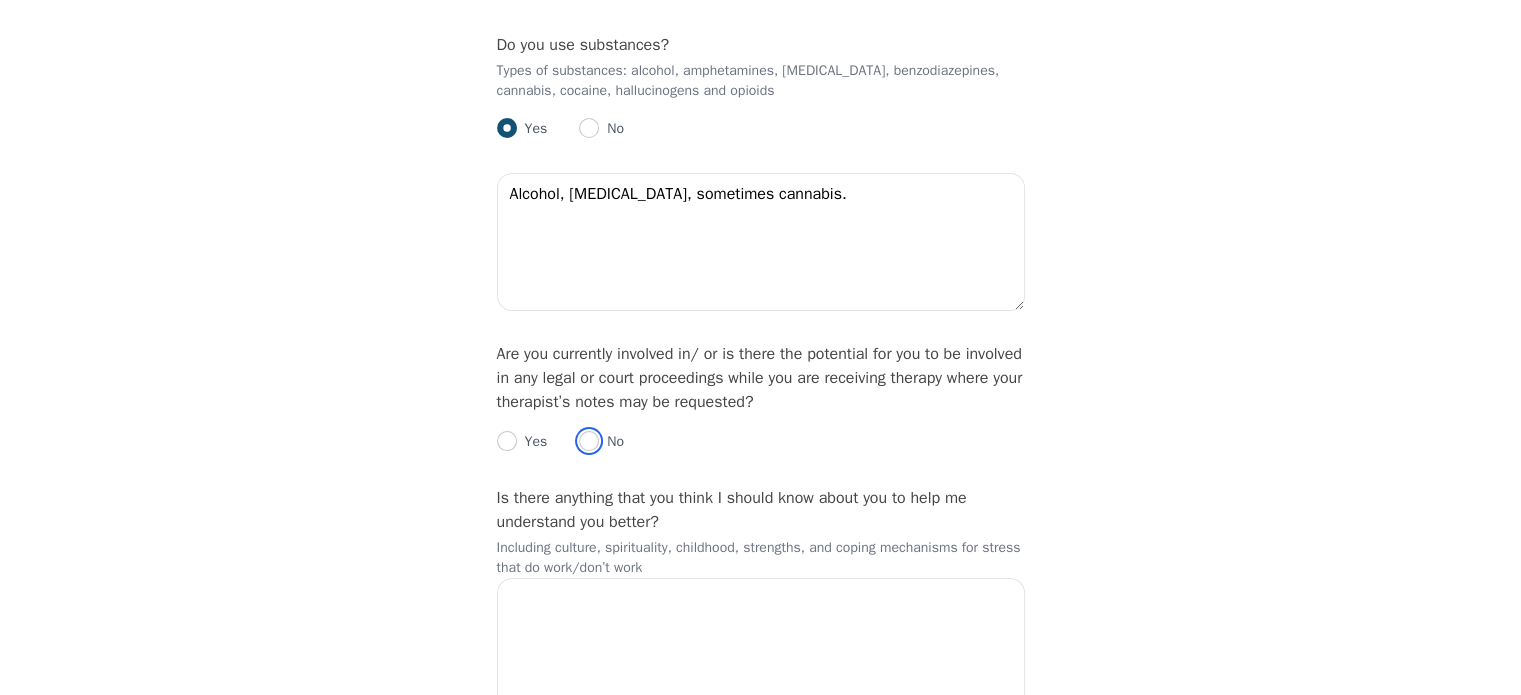 click at bounding box center (589, 441) 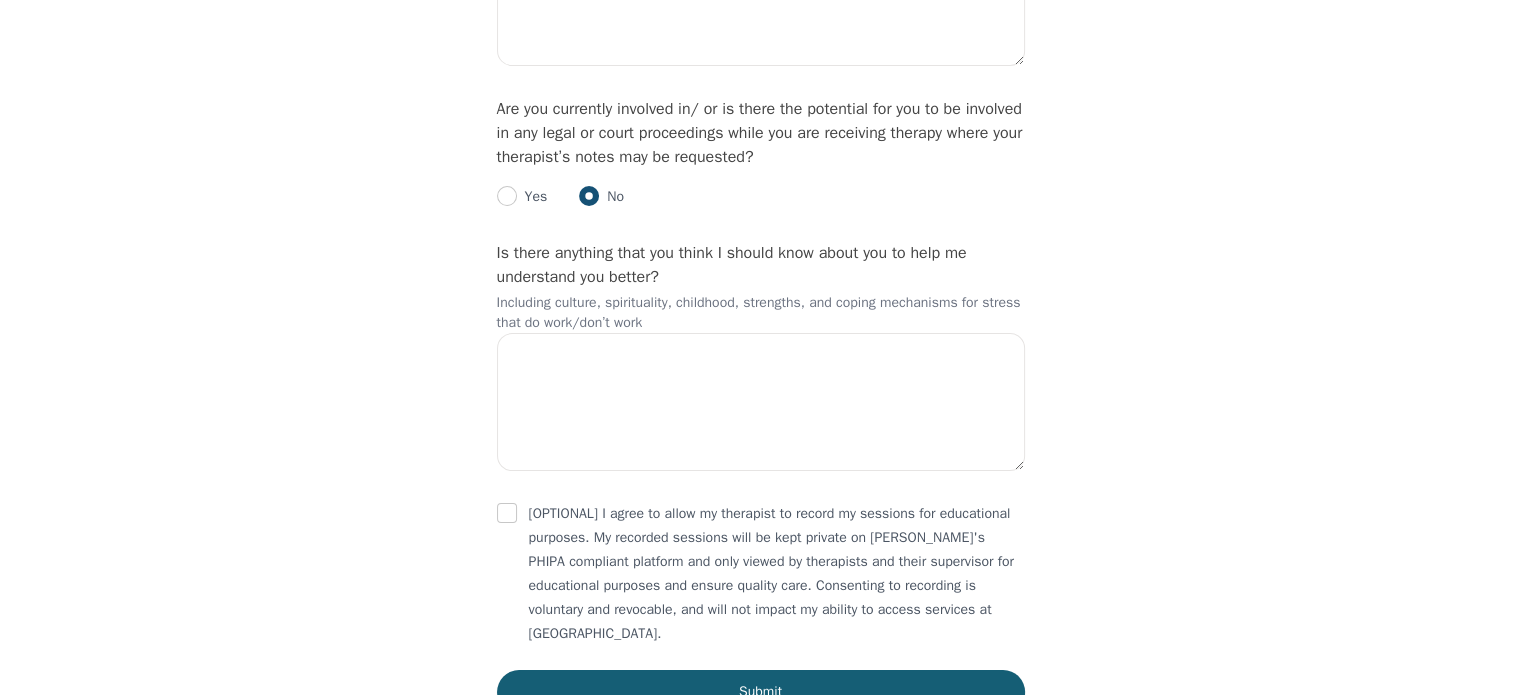 scroll, scrollTop: 3912, scrollLeft: 0, axis: vertical 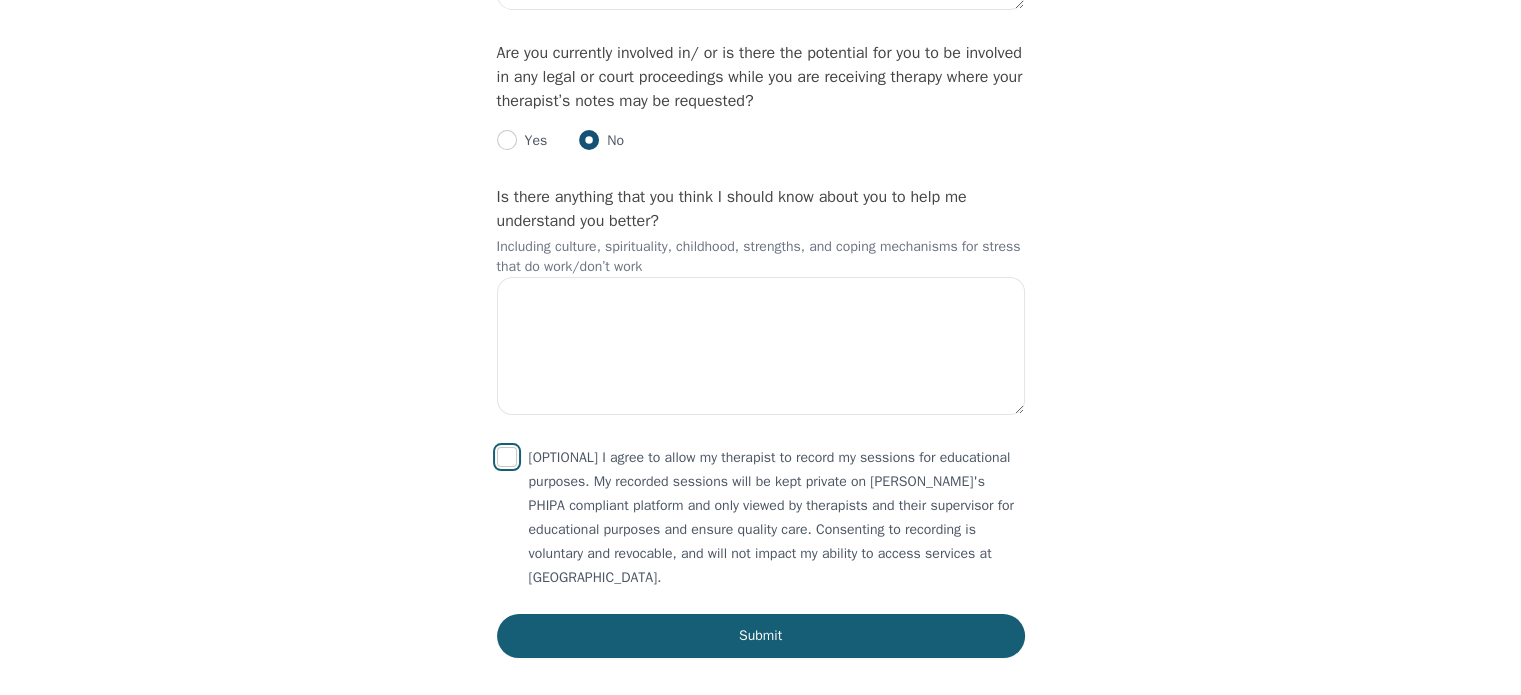 click at bounding box center [507, 457] 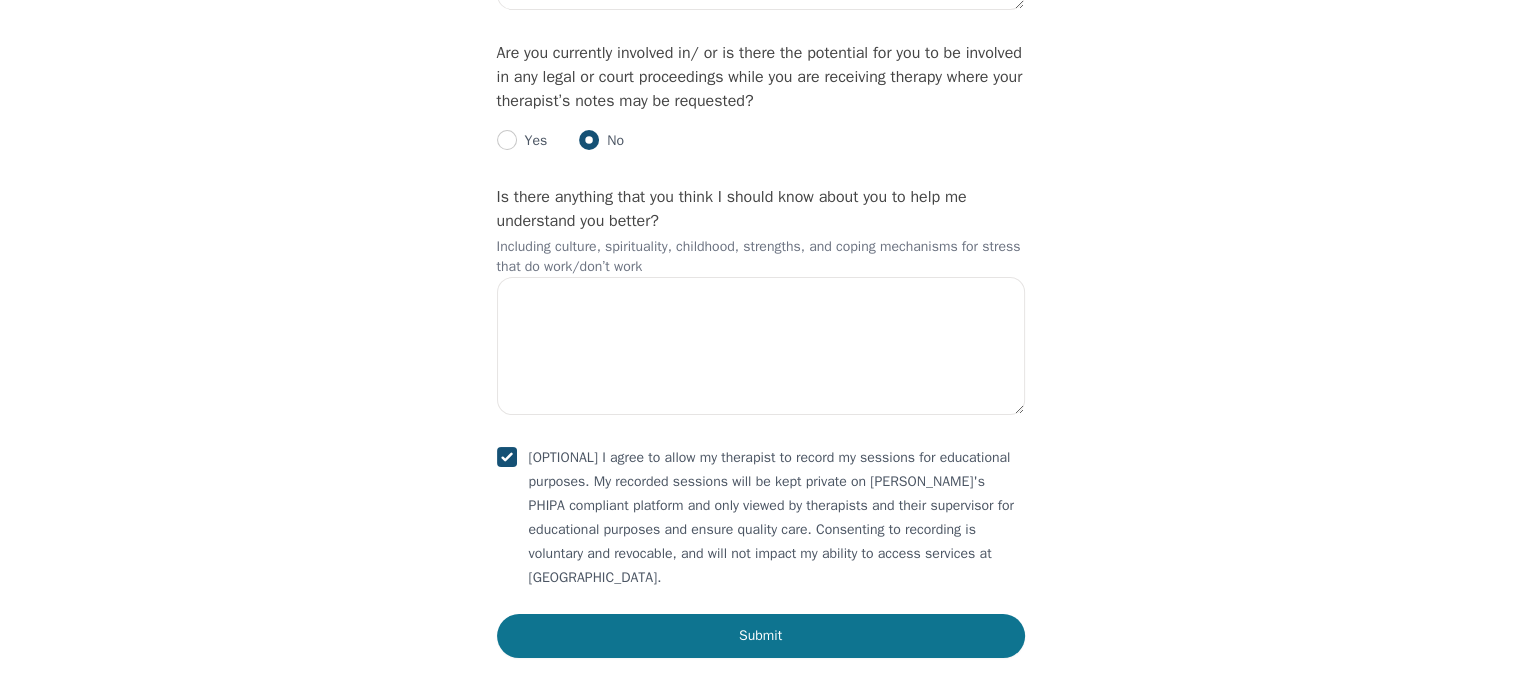 click on "Submit" at bounding box center [761, 636] 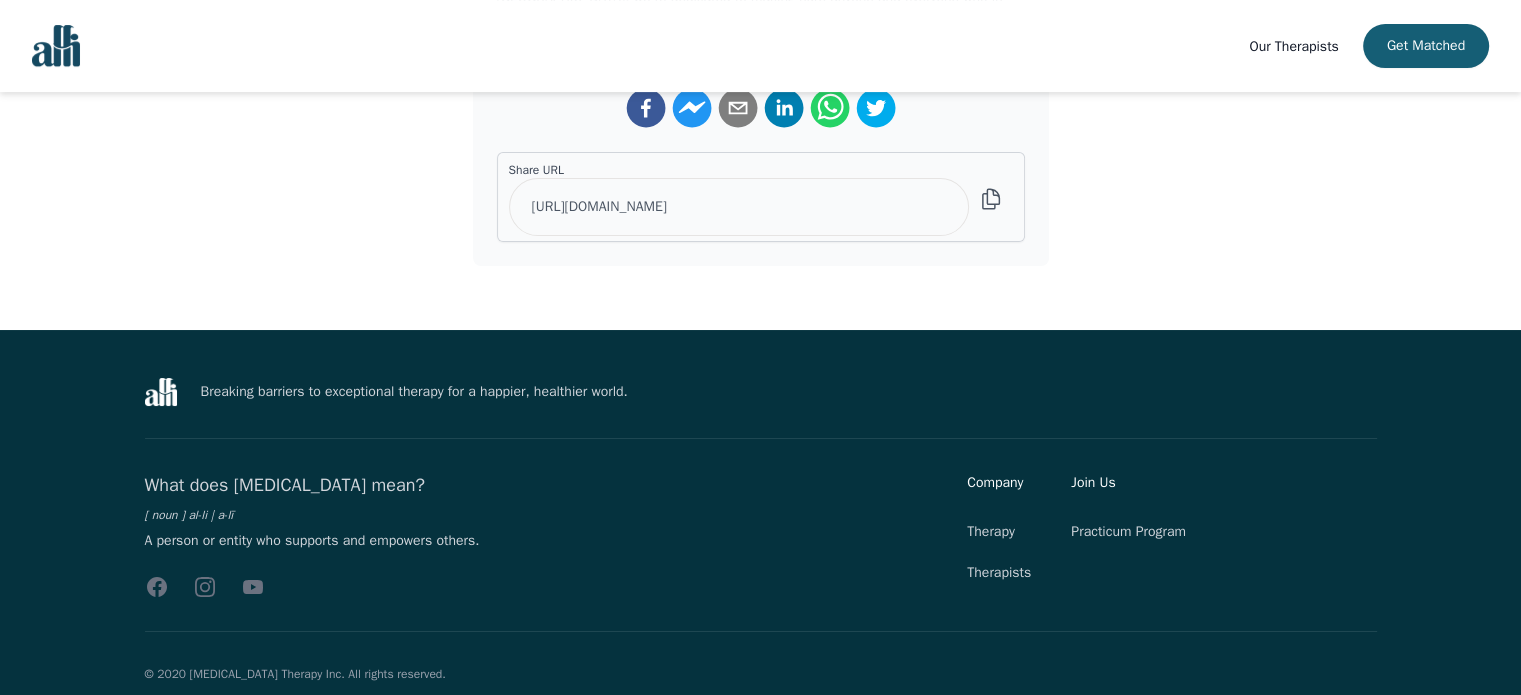 scroll, scrollTop: 0, scrollLeft: 0, axis: both 